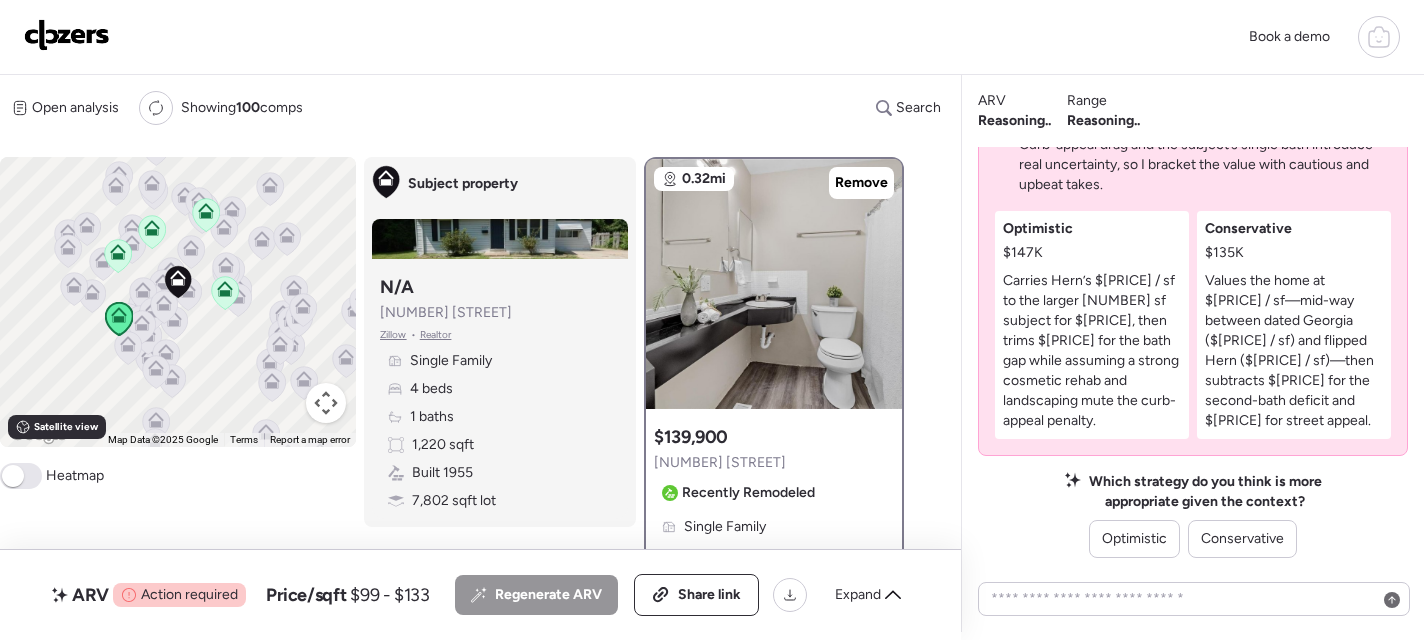 scroll, scrollTop: 0, scrollLeft: 0, axis: both 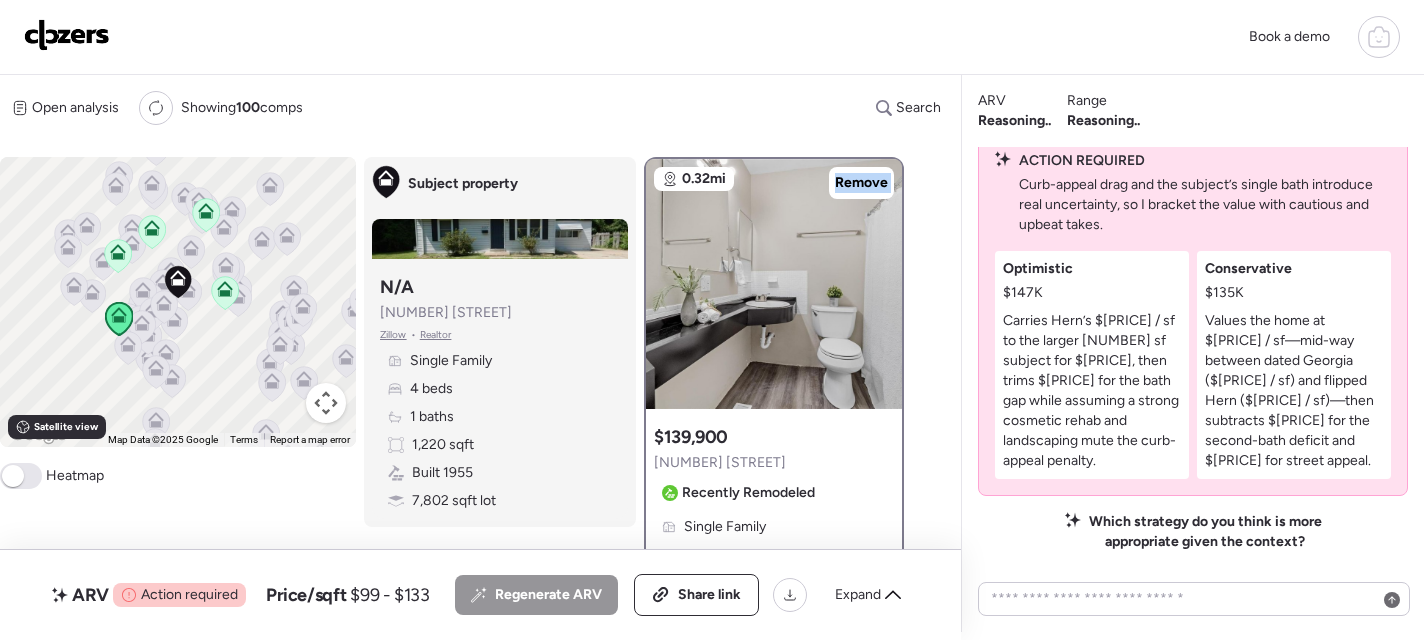 click at bounding box center [67, 35] 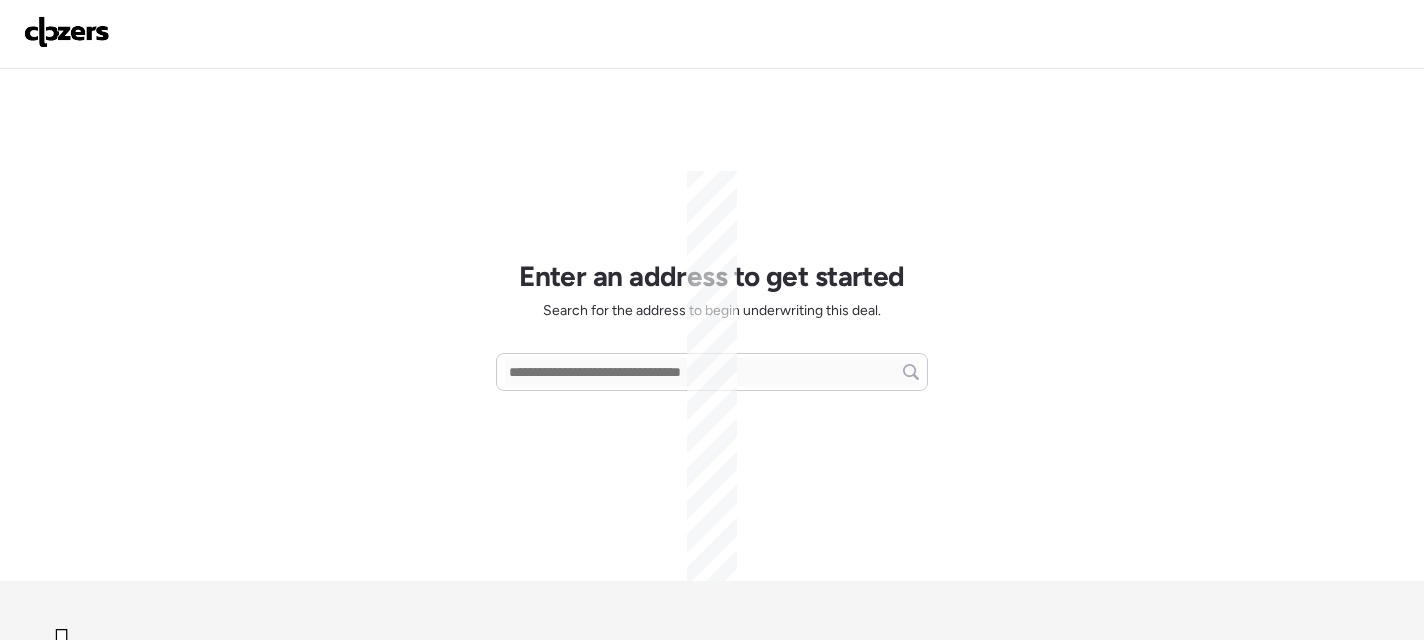 scroll, scrollTop: 0, scrollLeft: 0, axis: both 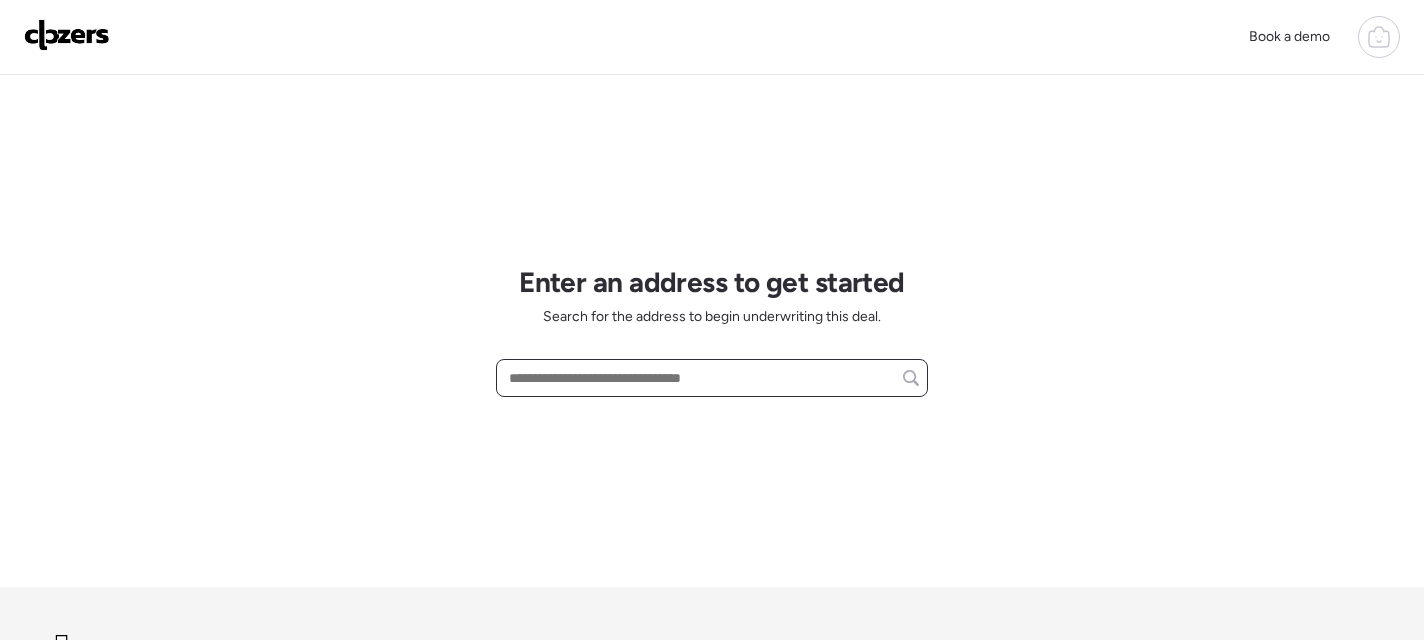 click at bounding box center [712, 378] 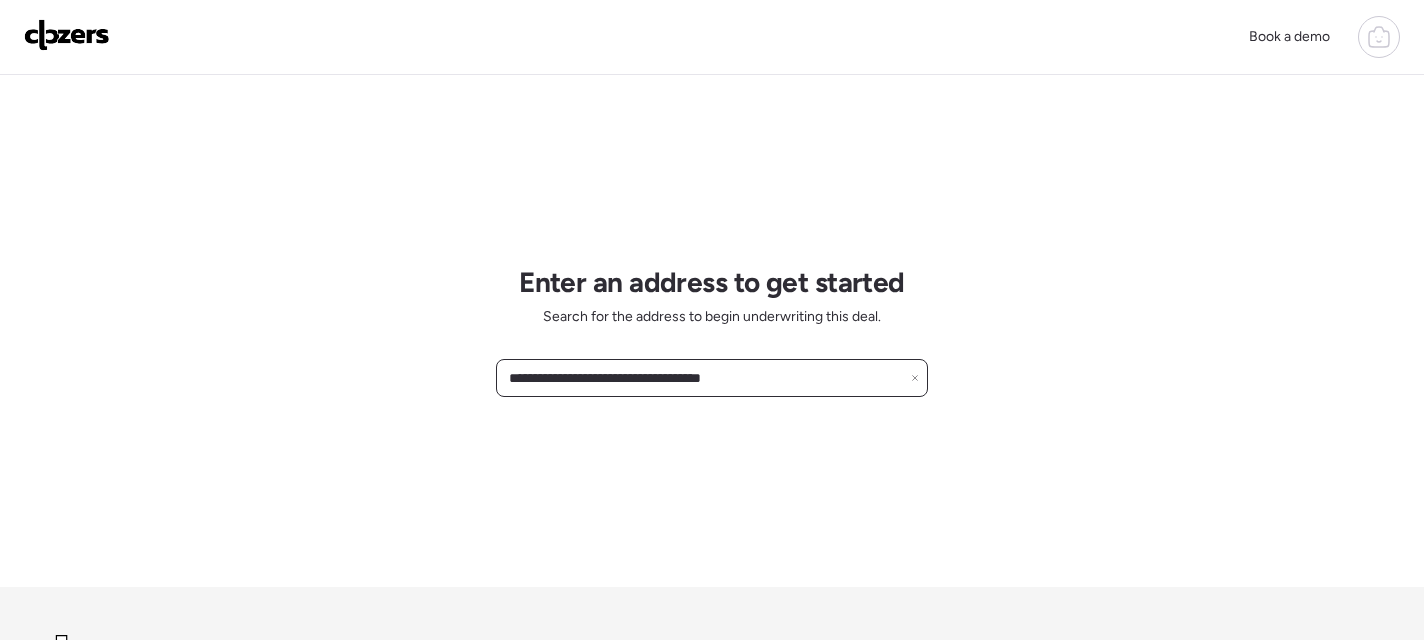 drag, startPoint x: 645, startPoint y: 372, endPoint x: 964, endPoint y: 392, distance: 319.62634 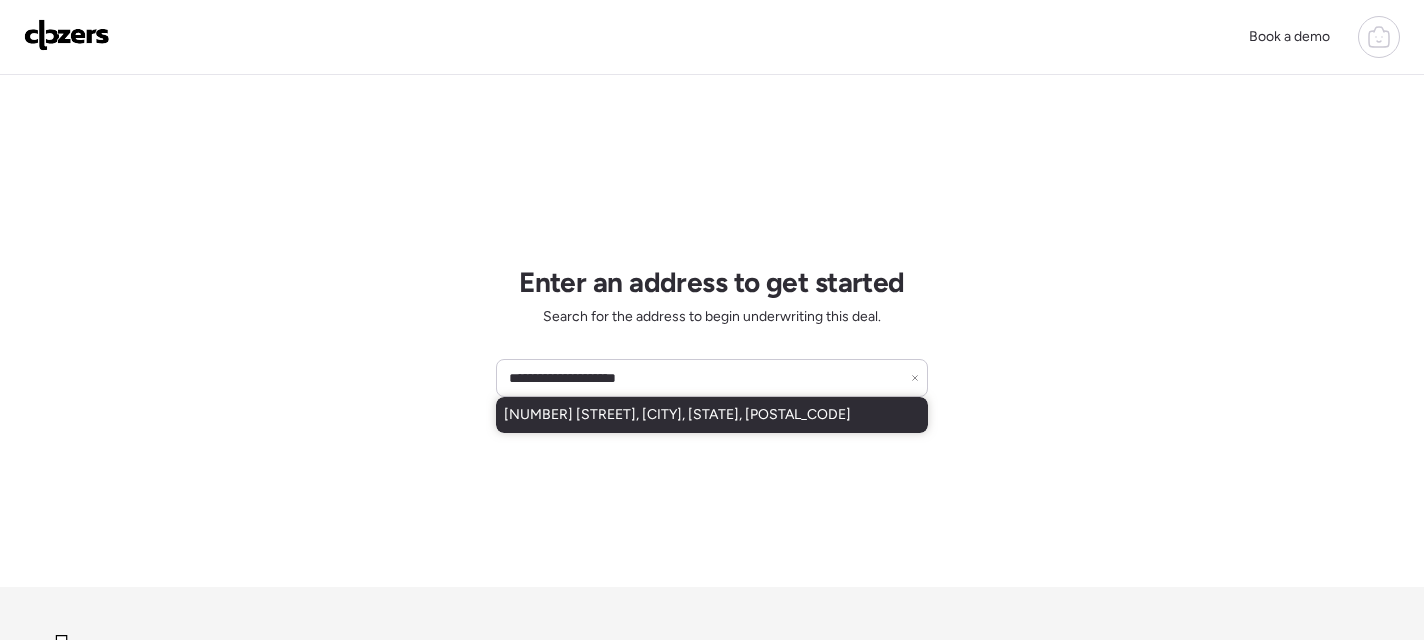 click on "2816 Lyndhurst Ave, Saint Louis, MO, 63114" at bounding box center (712, 415) 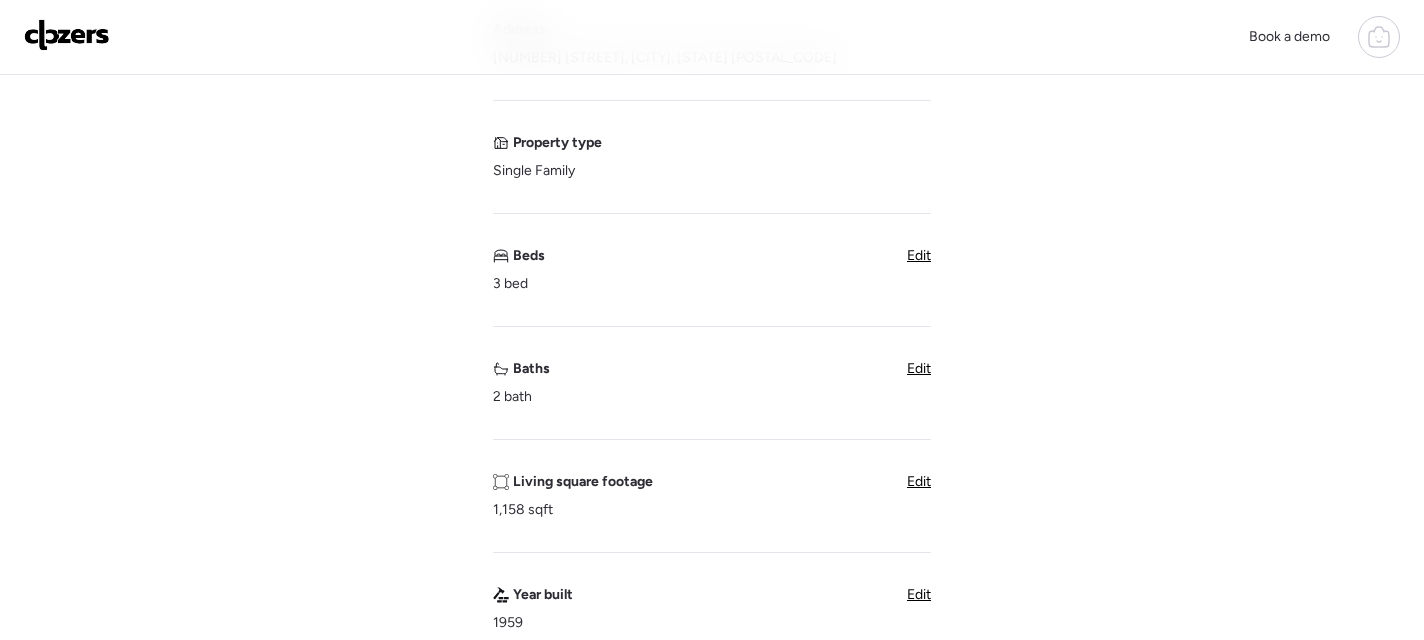 scroll, scrollTop: 211, scrollLeft: 0, axis: vertical 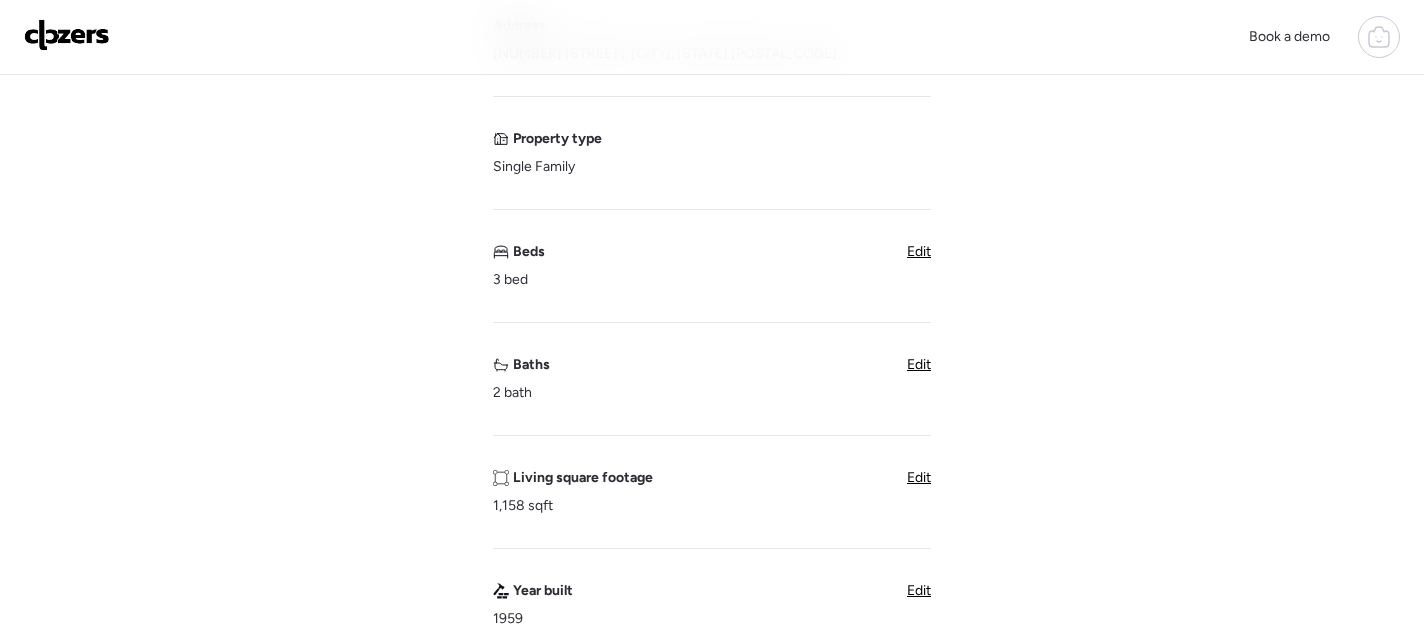 click on "Edit" at bounding box center [919, 251] 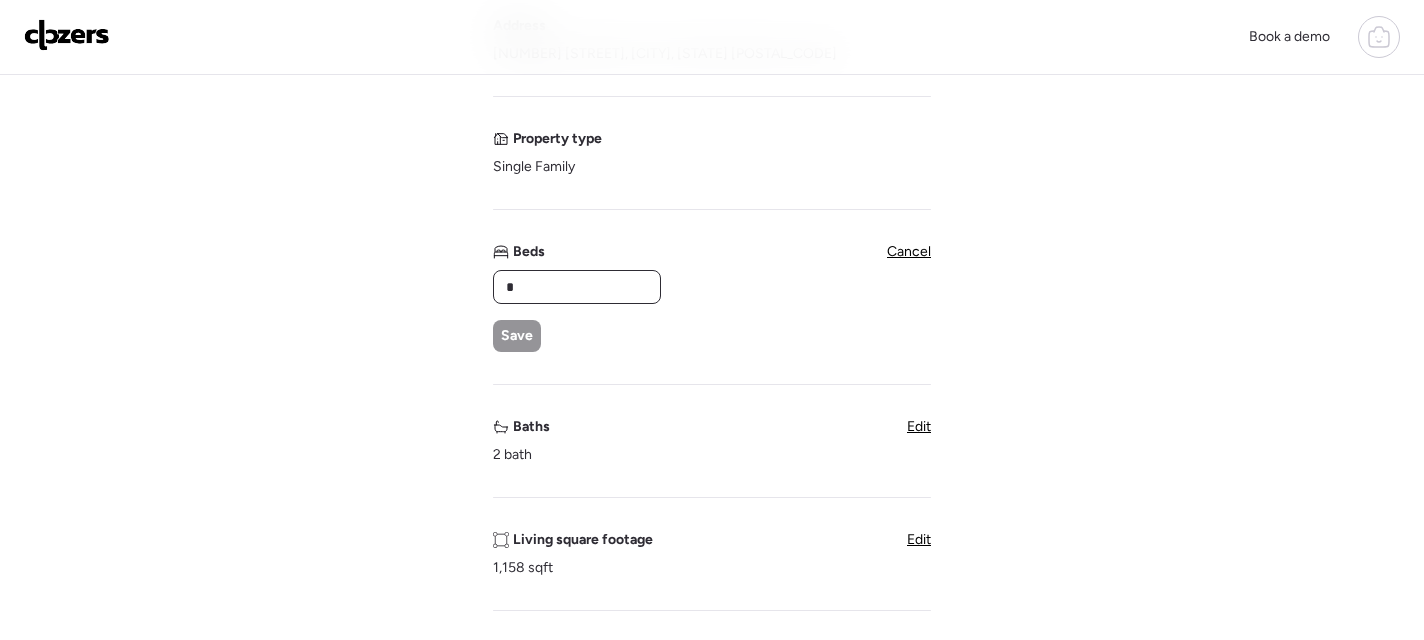 click on "*" at bounding box center [577, 287] 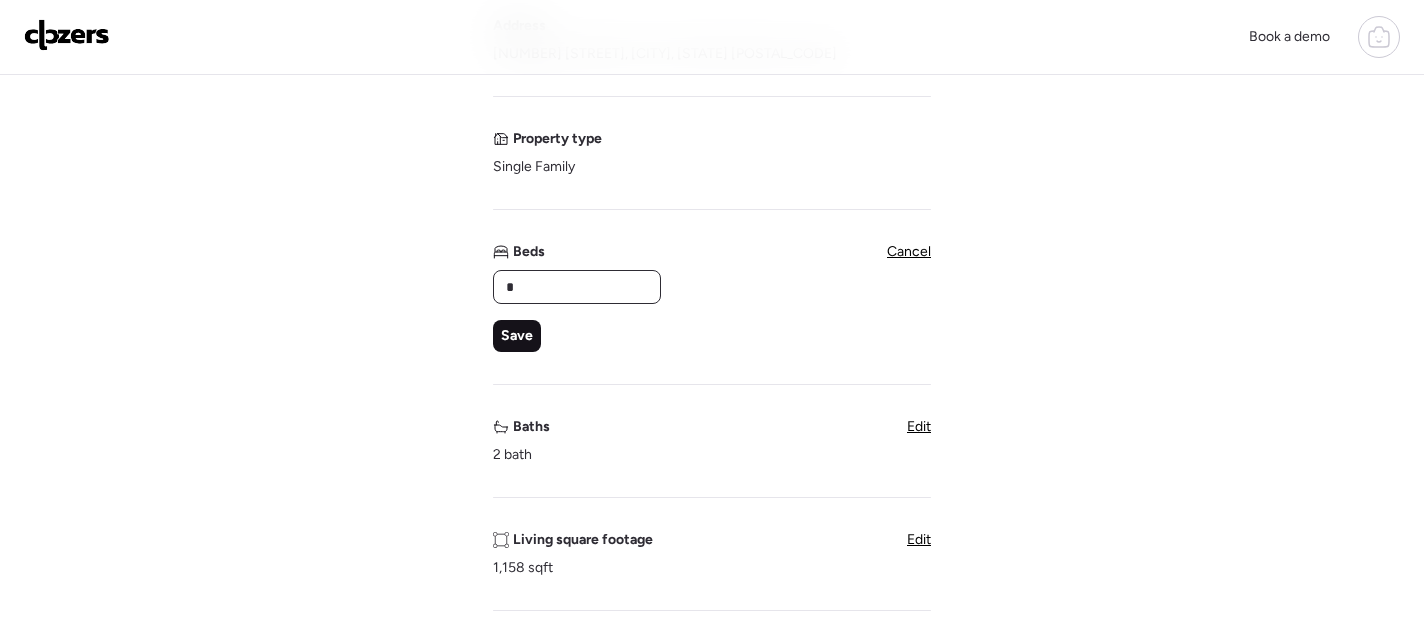 type on "*" 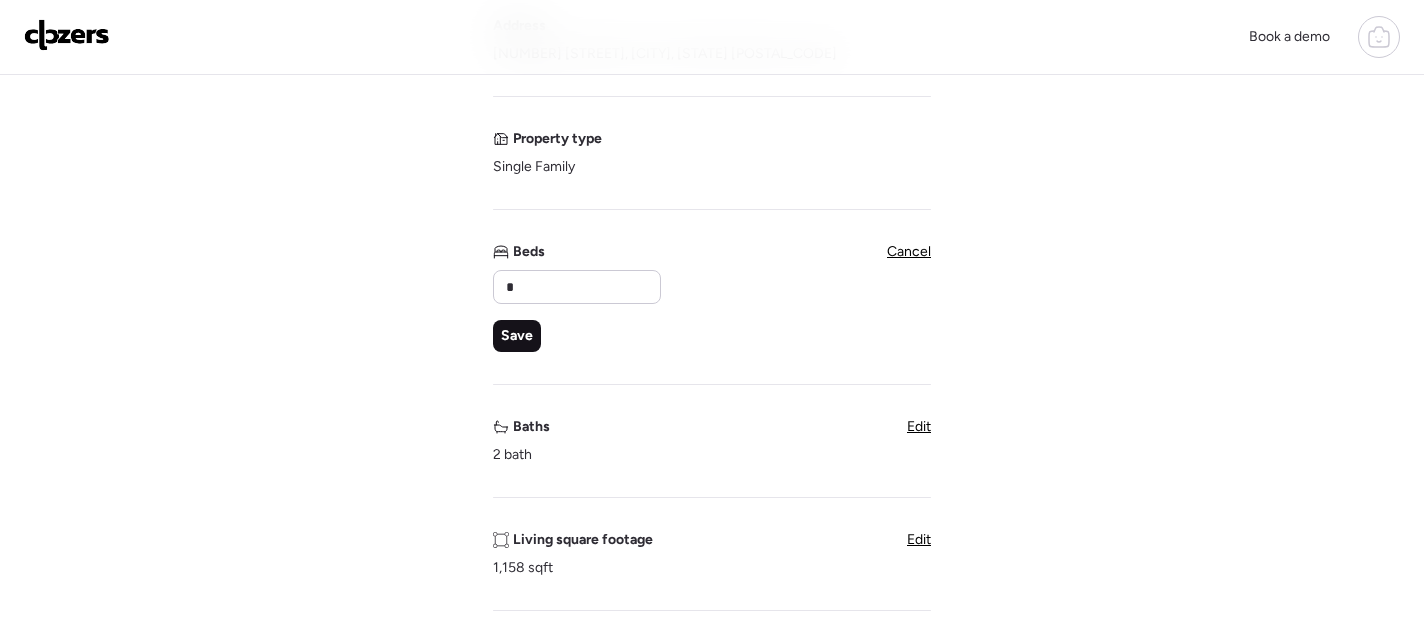 click on "Save" at bounding box center (517, 336) 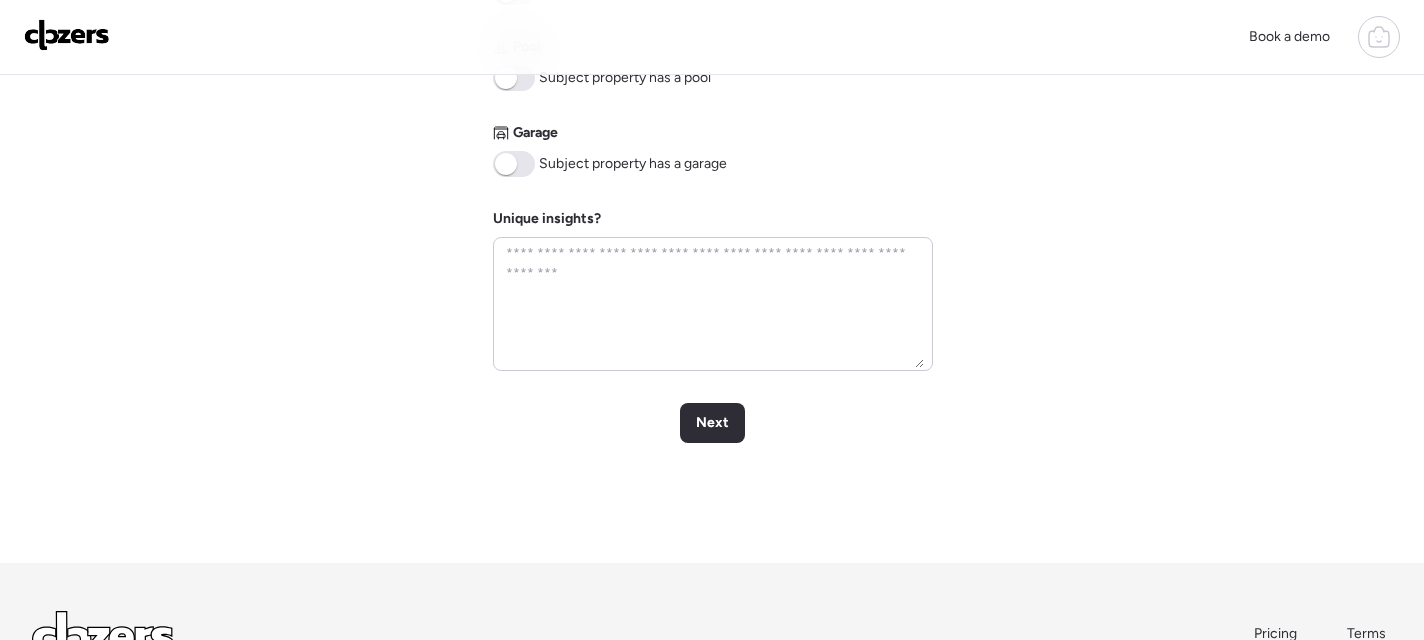 scroll, scrollTop: 995, scrollLeft: 0, axis: vertical 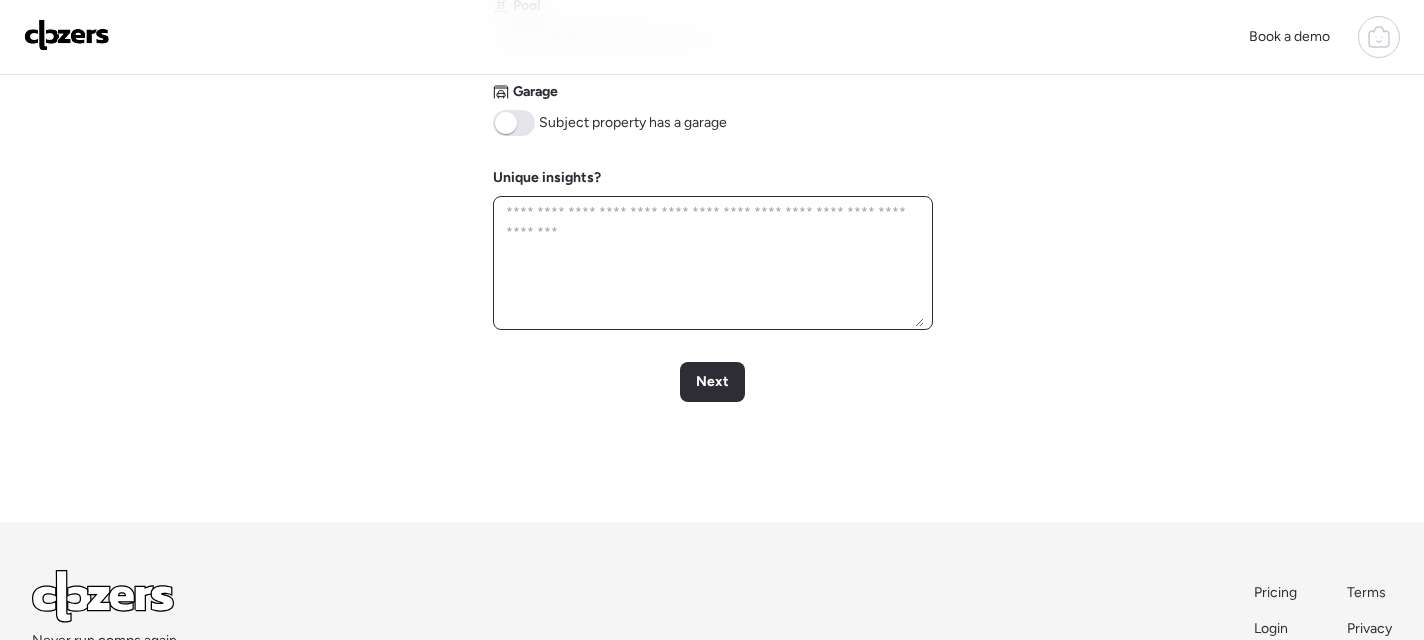 click at bounding box center (713, 263) 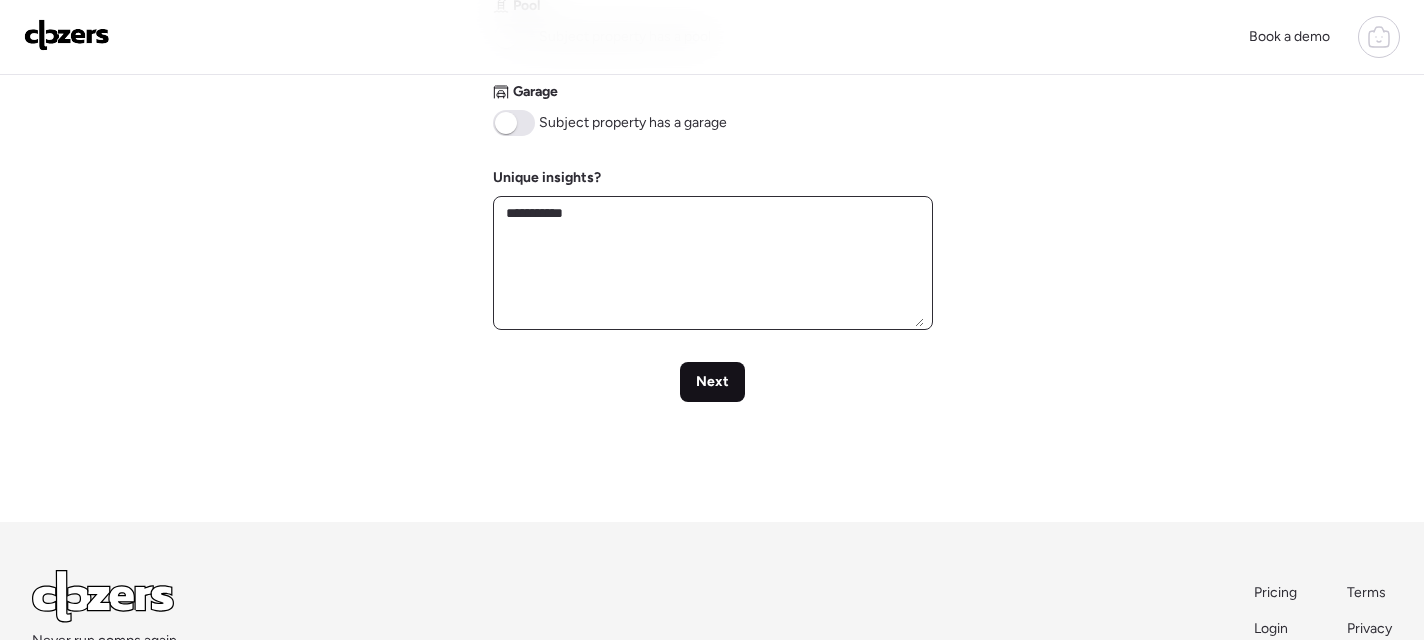 type on "**********" 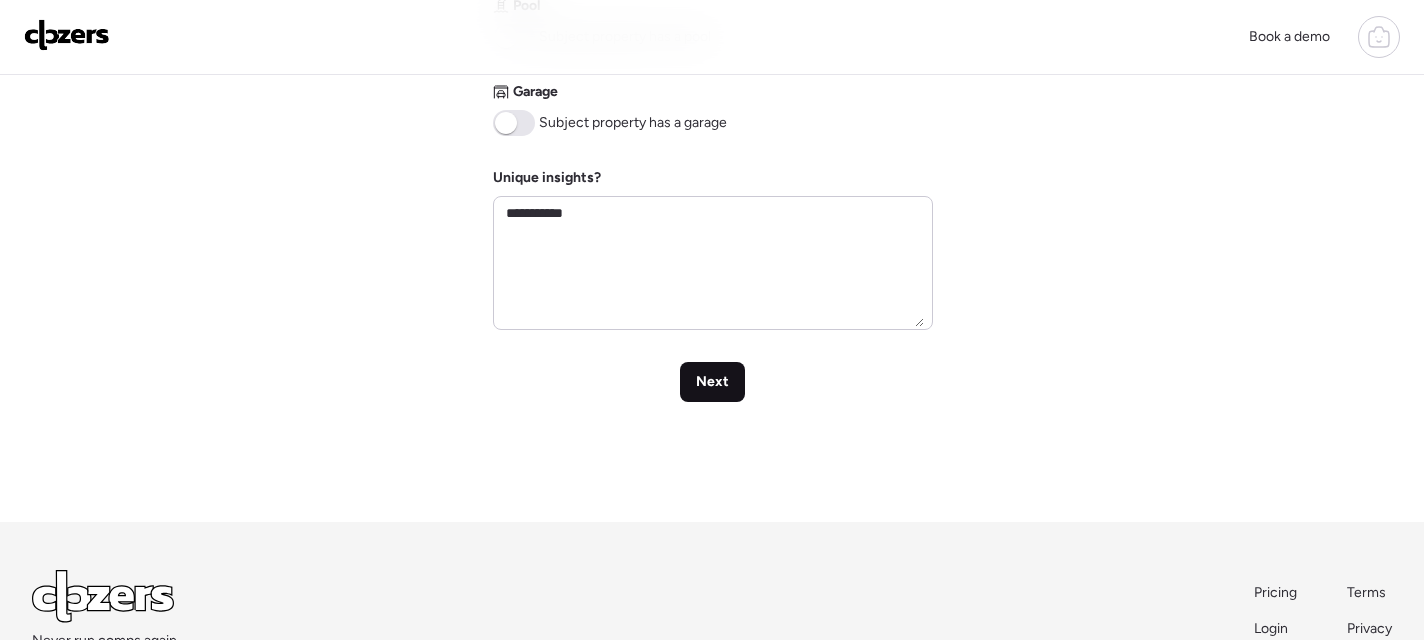 click on "Next" at bounding box center [712, 382] 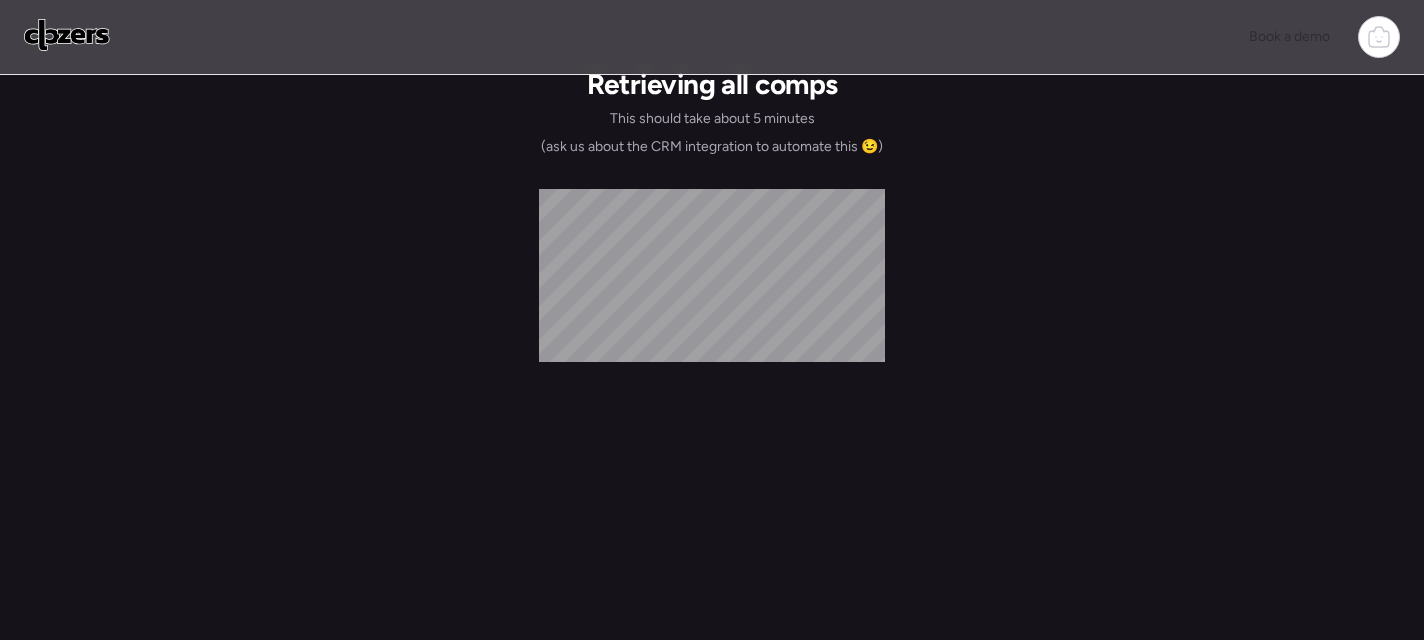 scroll, scrollTop: 0, scrollLeft: 0, axis: both 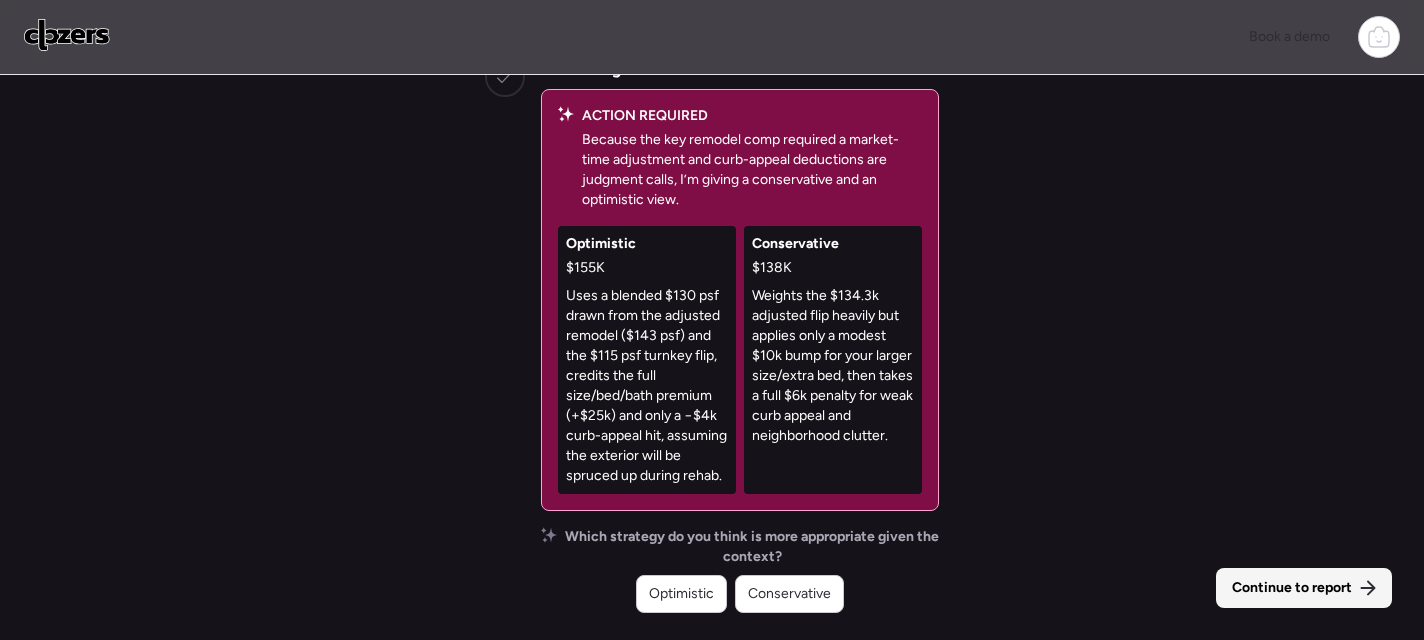 click on "Continue to report" at bounding box center (1304, 588) 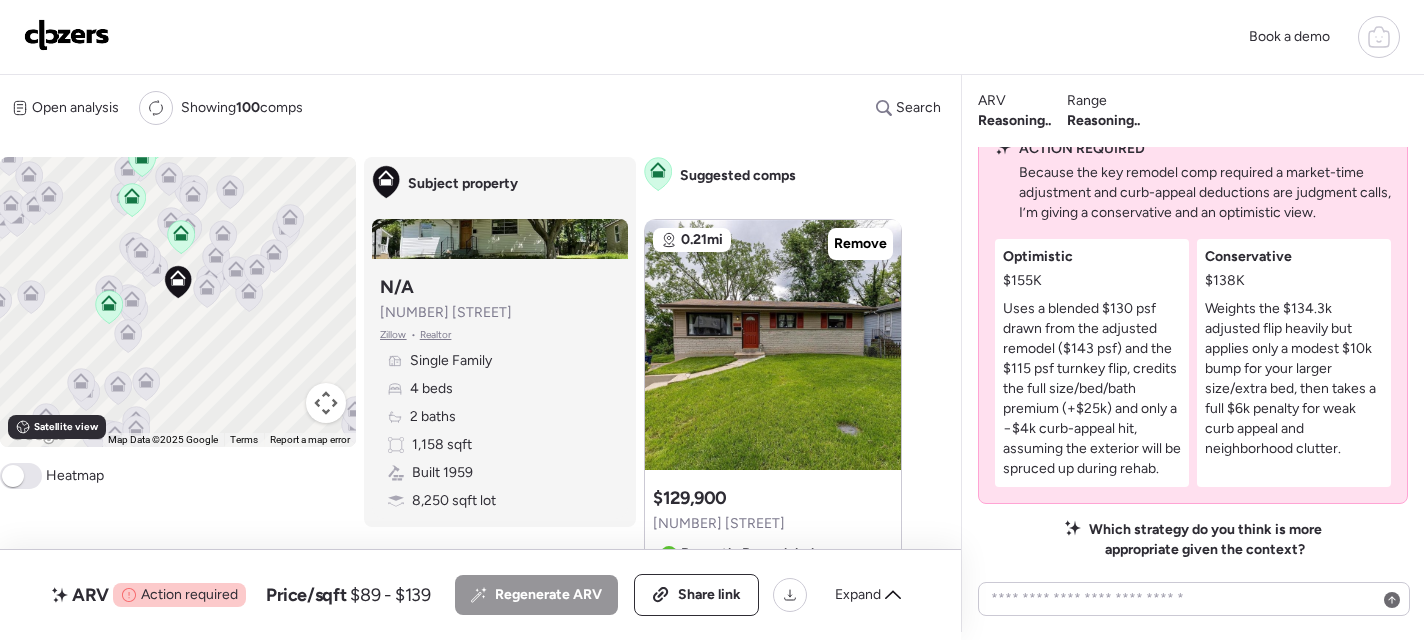 scroll, scrollTop: 0, scrollLeft: 0, axis: both 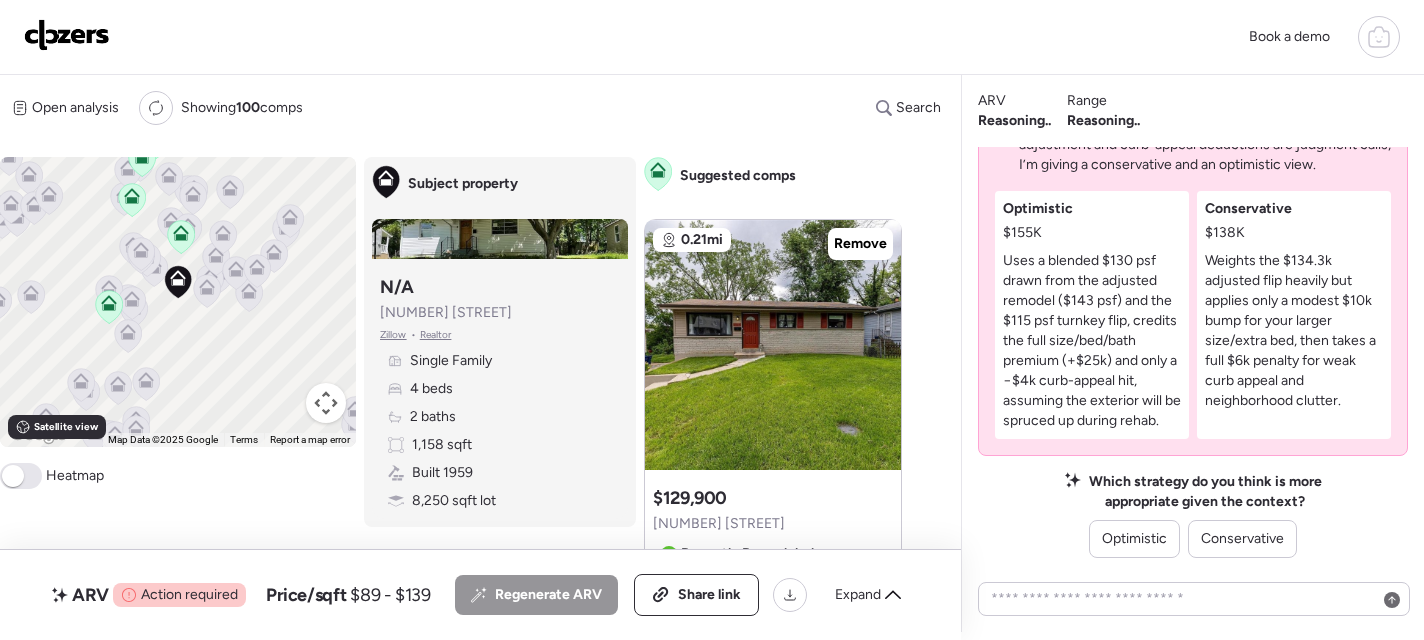 click 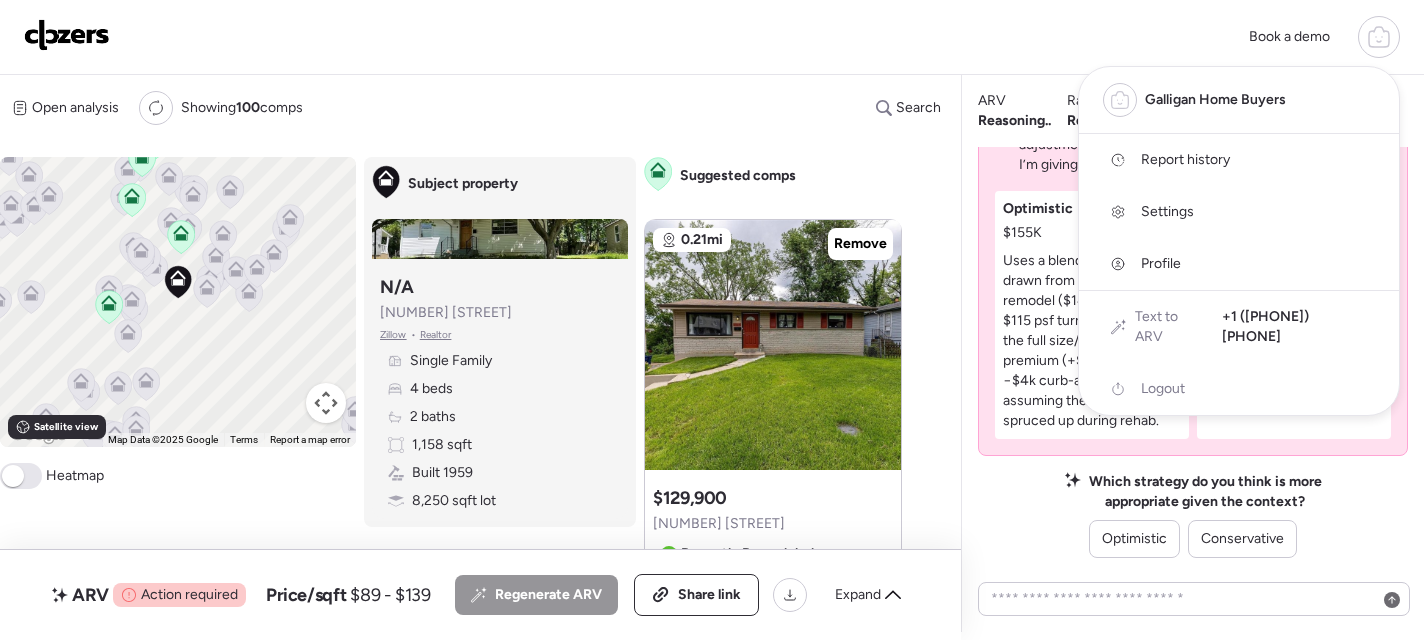 click on "Report history" at bounding box center (1185, 160) 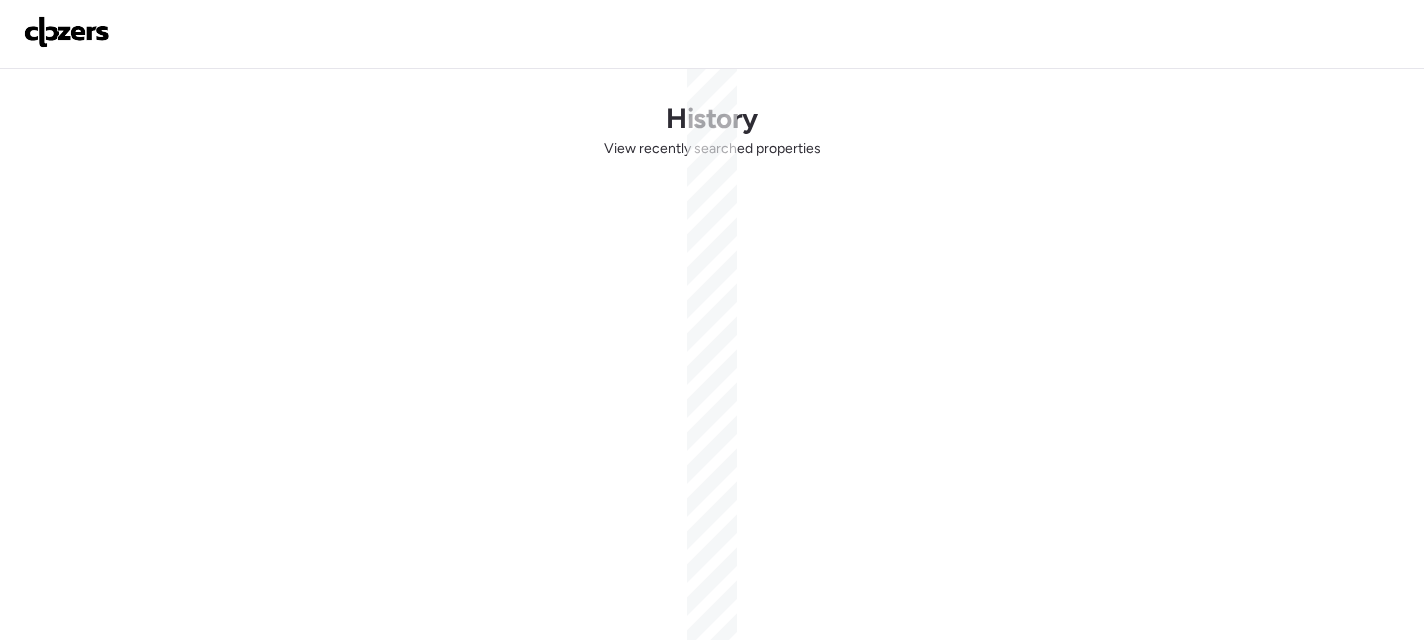 scroll, scrollTop: 0, scrollLeft: 0, axis: both 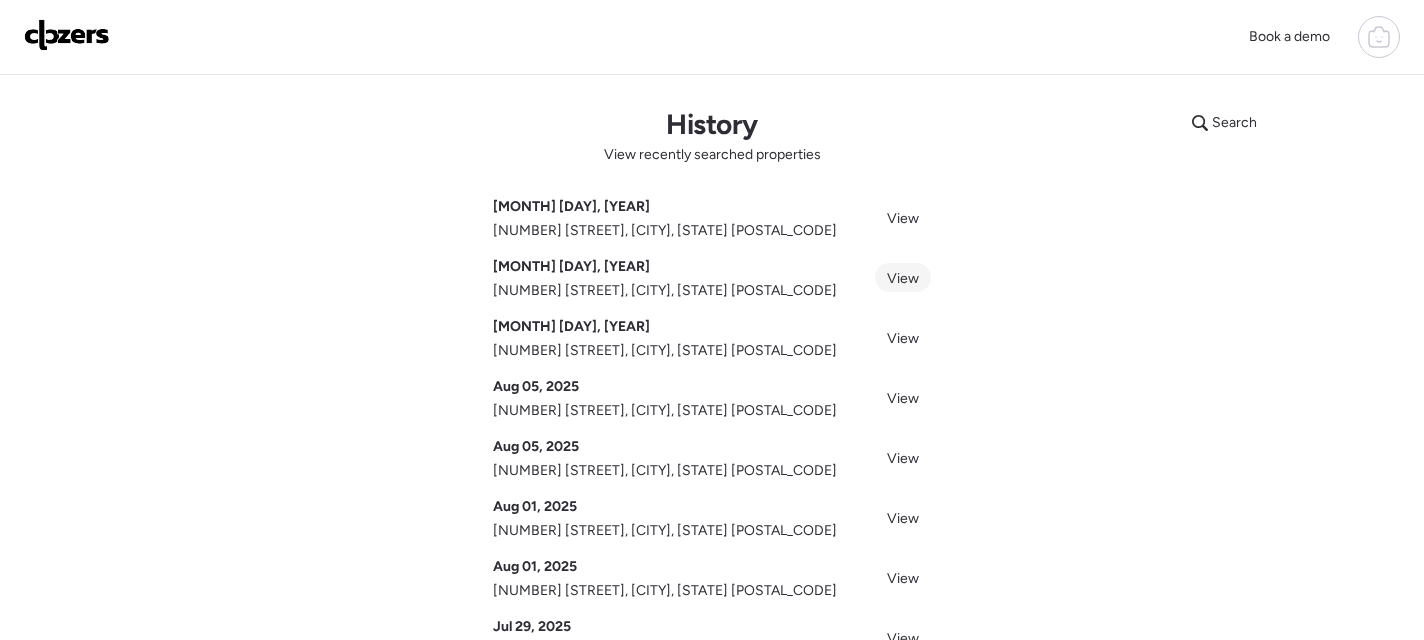 click on "View" at bounding box center (903, 278) 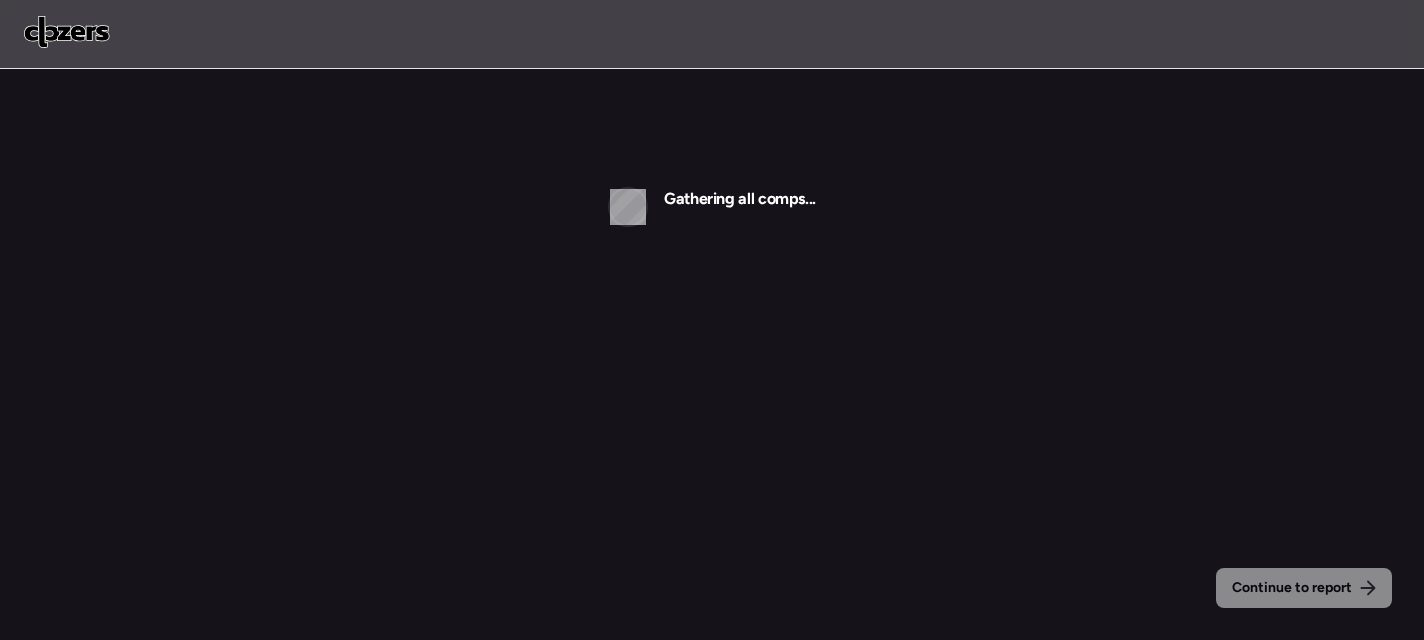 scroll, scrollTop: 0, scrollLeft: 0, axis: both 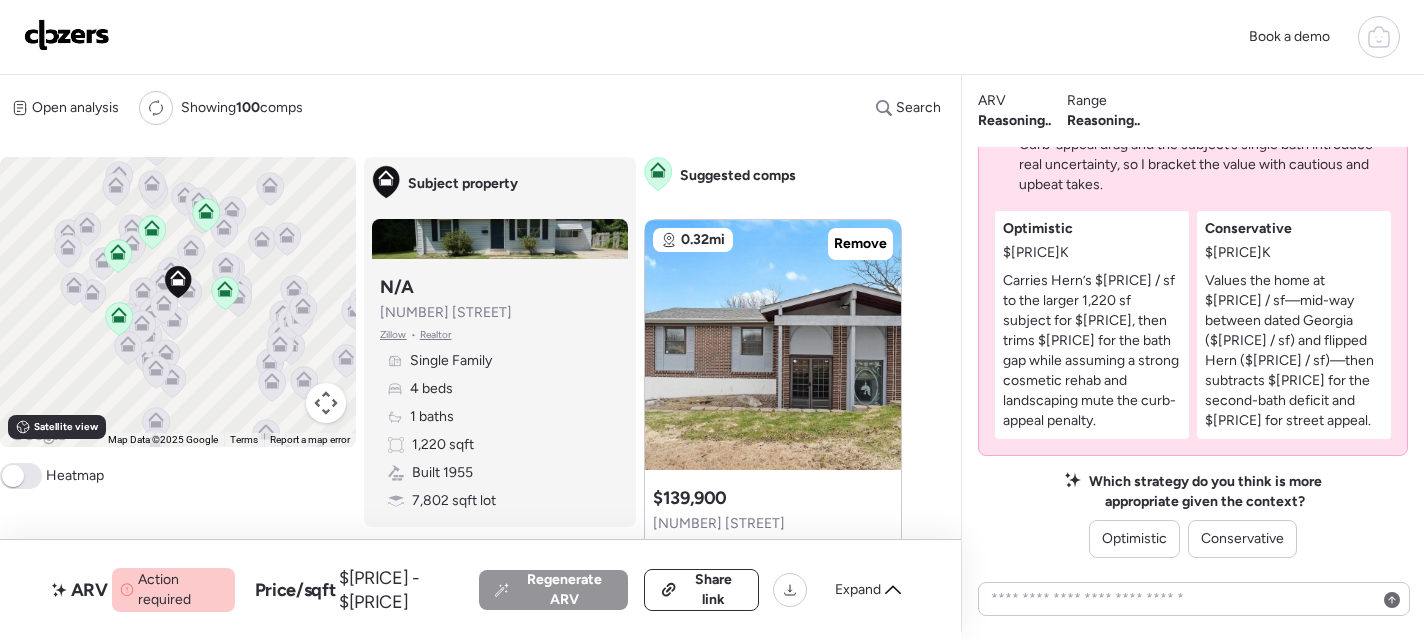 click 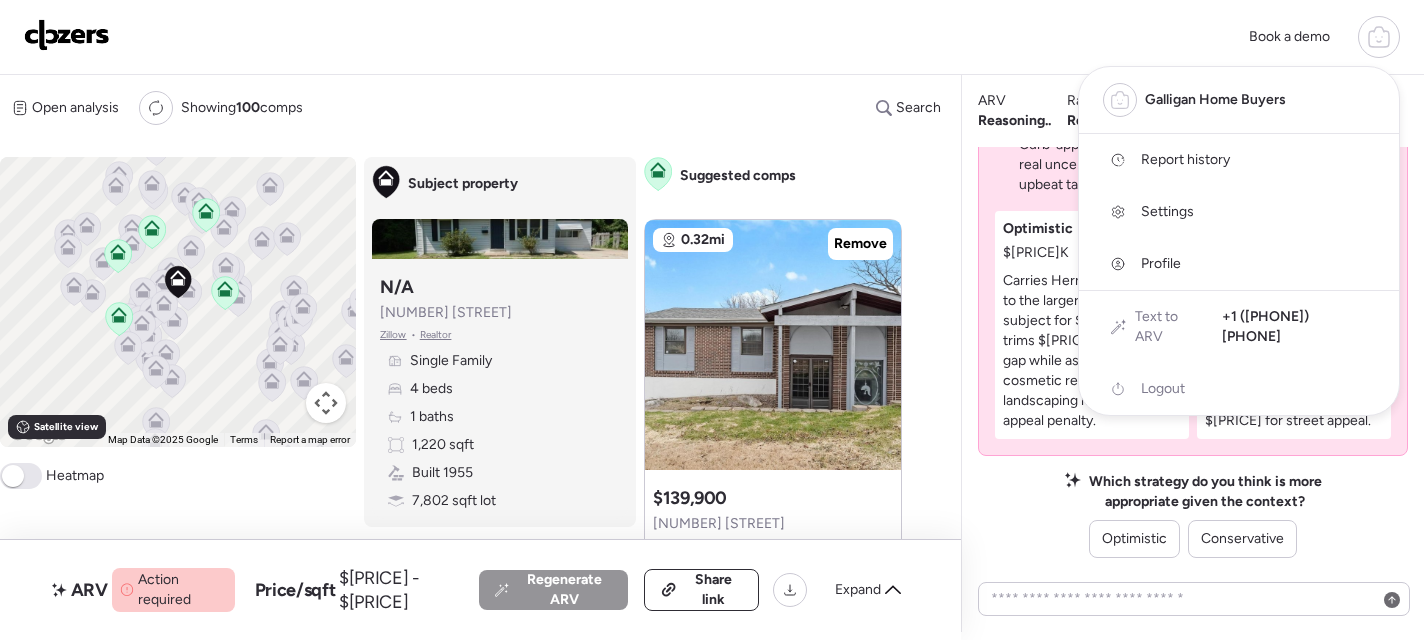 click on "Report history" at bounding box center (1185, 160) 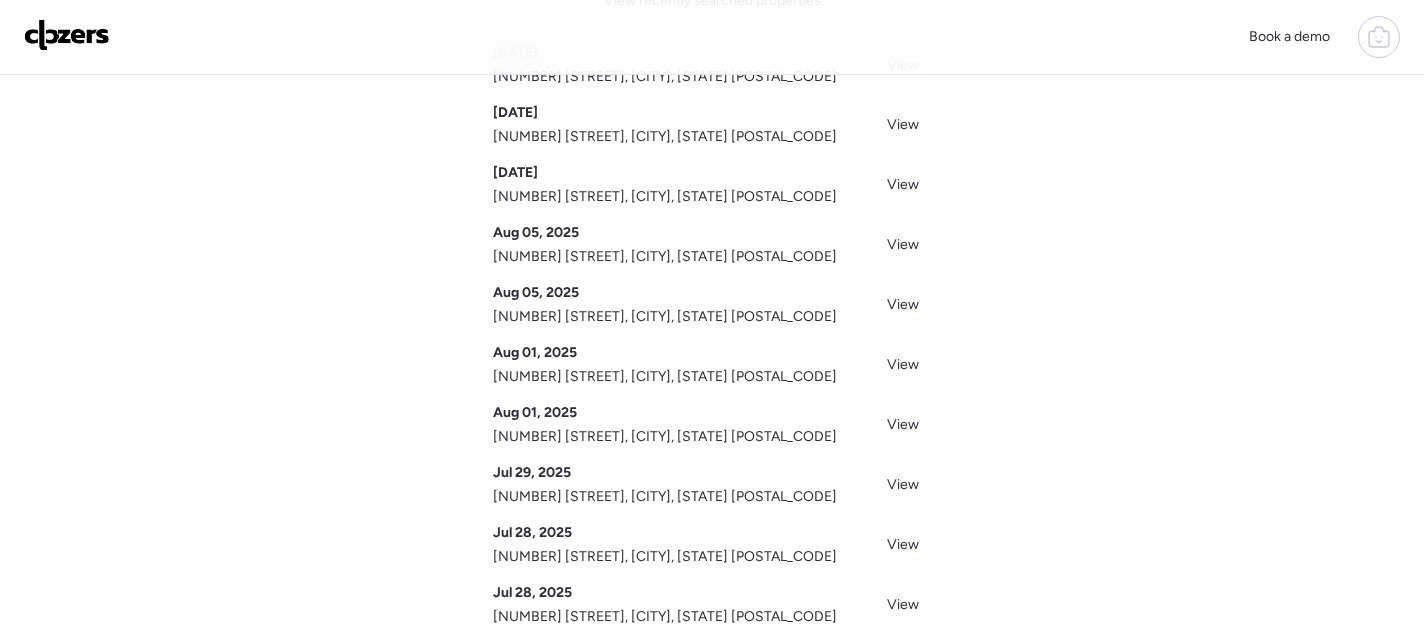 scroll, scrollTop: 0, scrollLeft: 0, axis: both 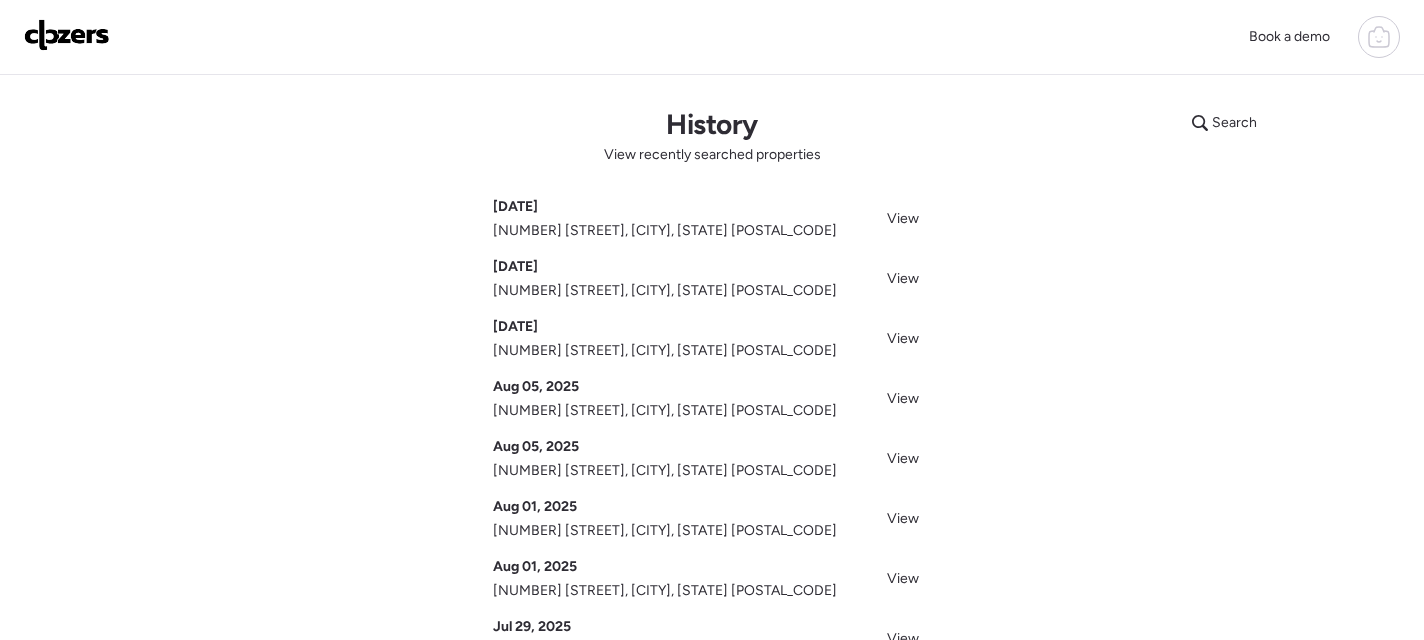click at bounding box center [67, 35] 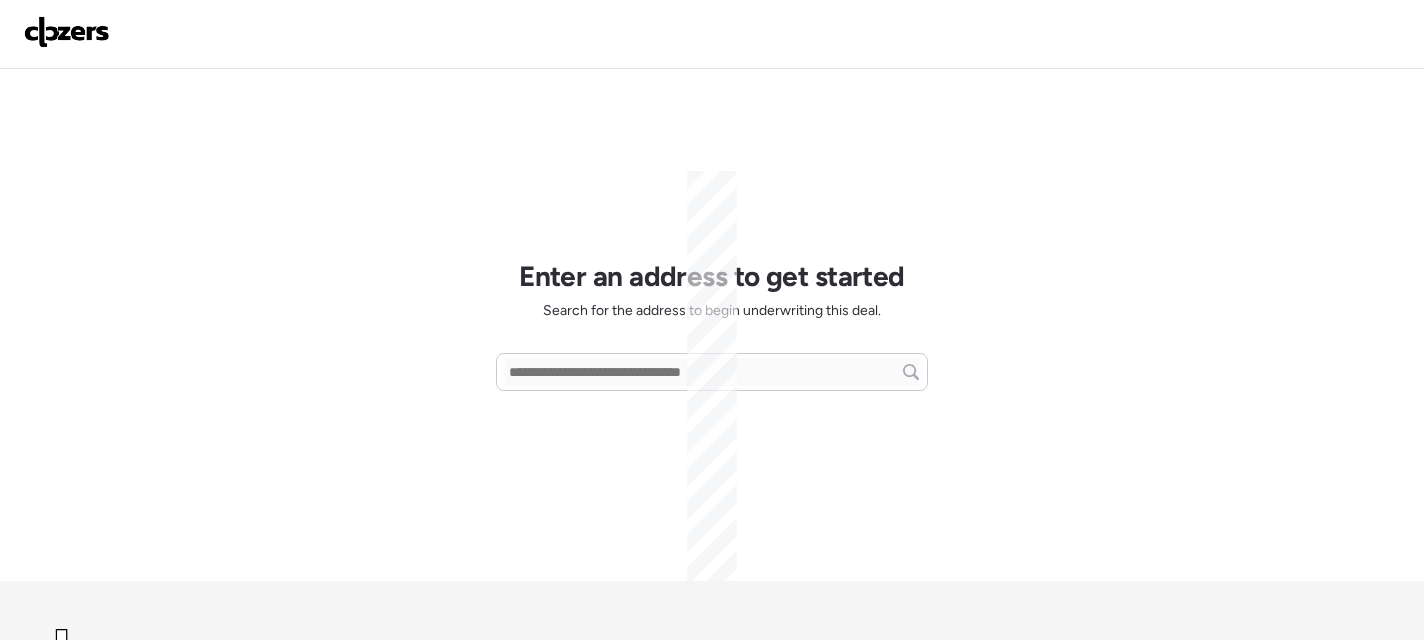 scroll, scrollTop: 0, scrollLeft: 0, axis: both 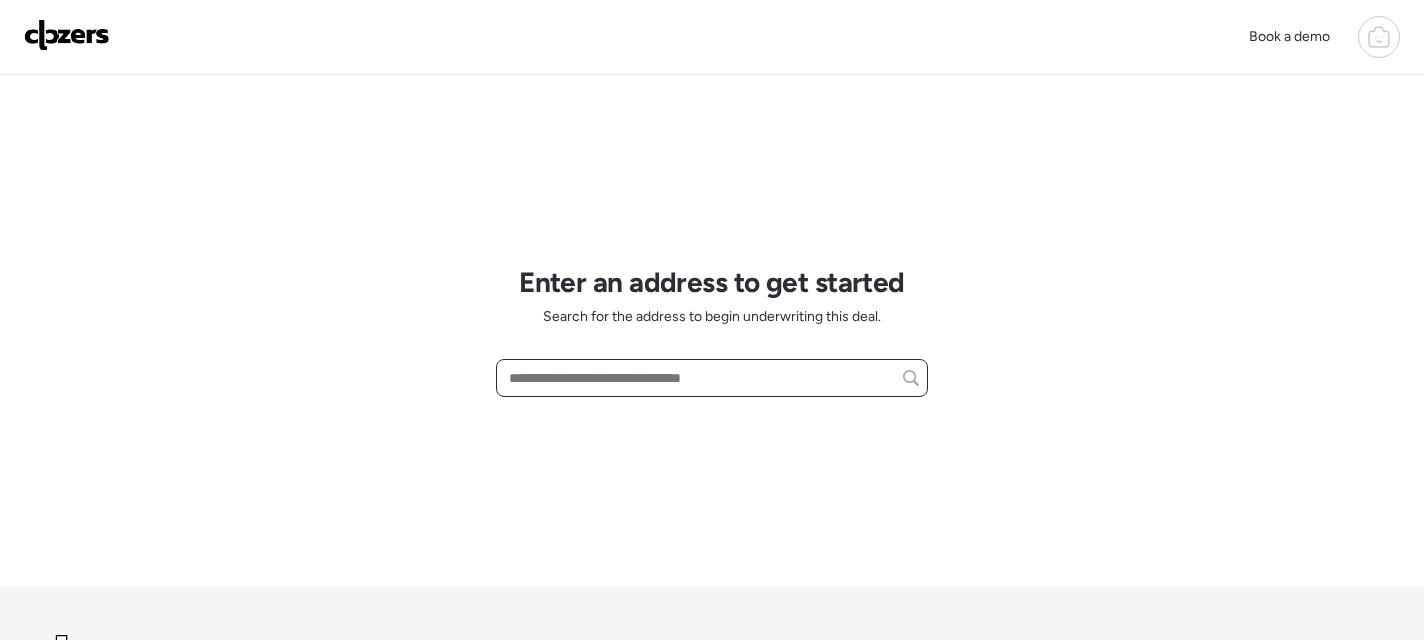 click at bounding box center [712, 378] 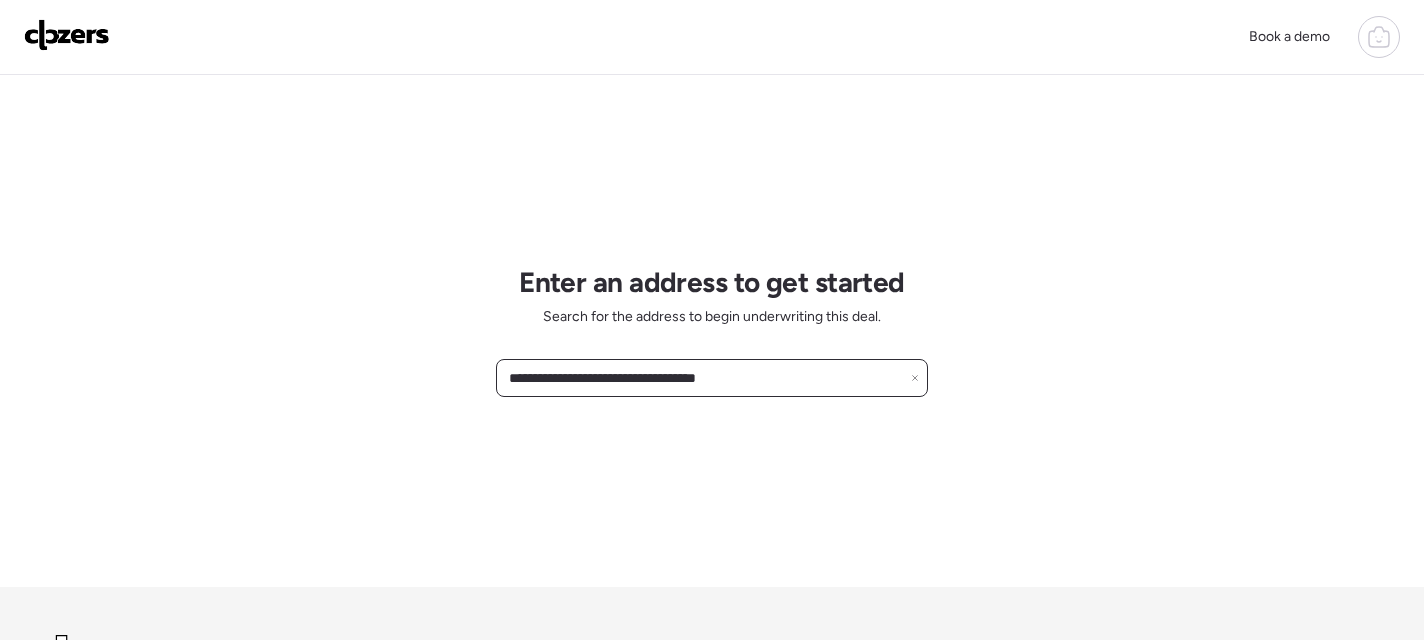 click on "**********" at bounding box center [712, 378] 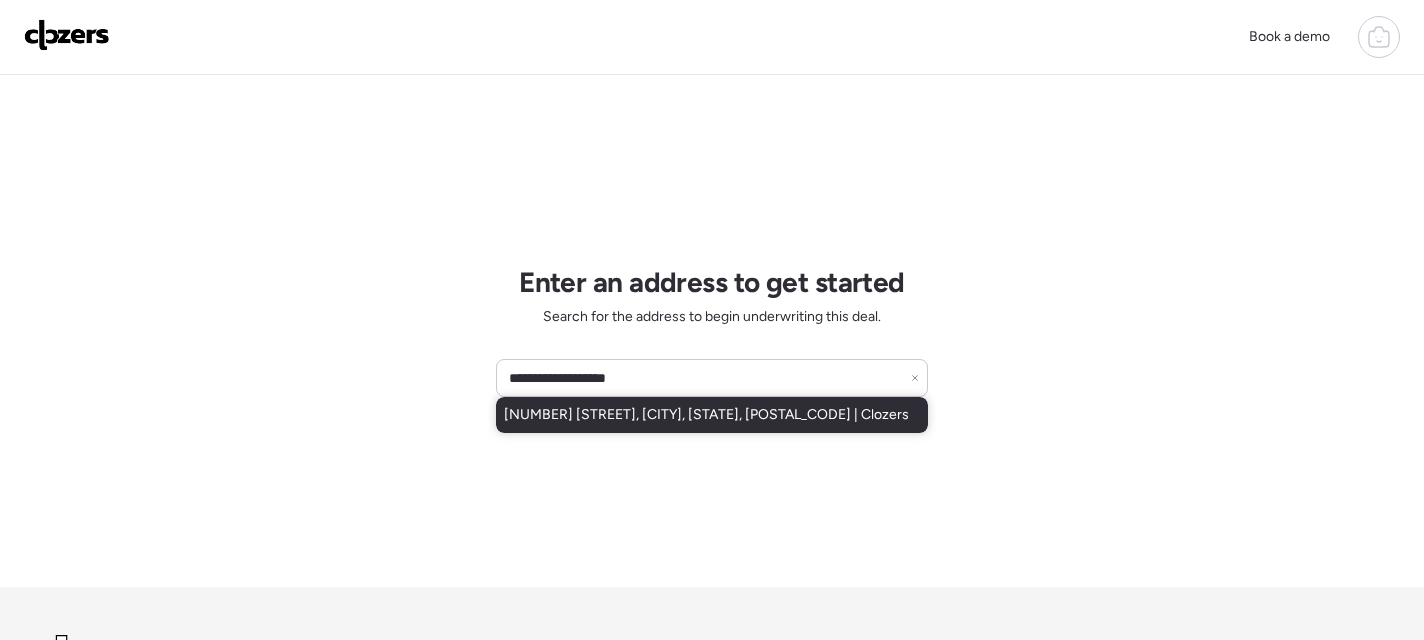 click on "[NUMBER] [STREET], [CITY], [STATE], [POSTAL_CODE] | Clozers" at bounding box center (712, 415) 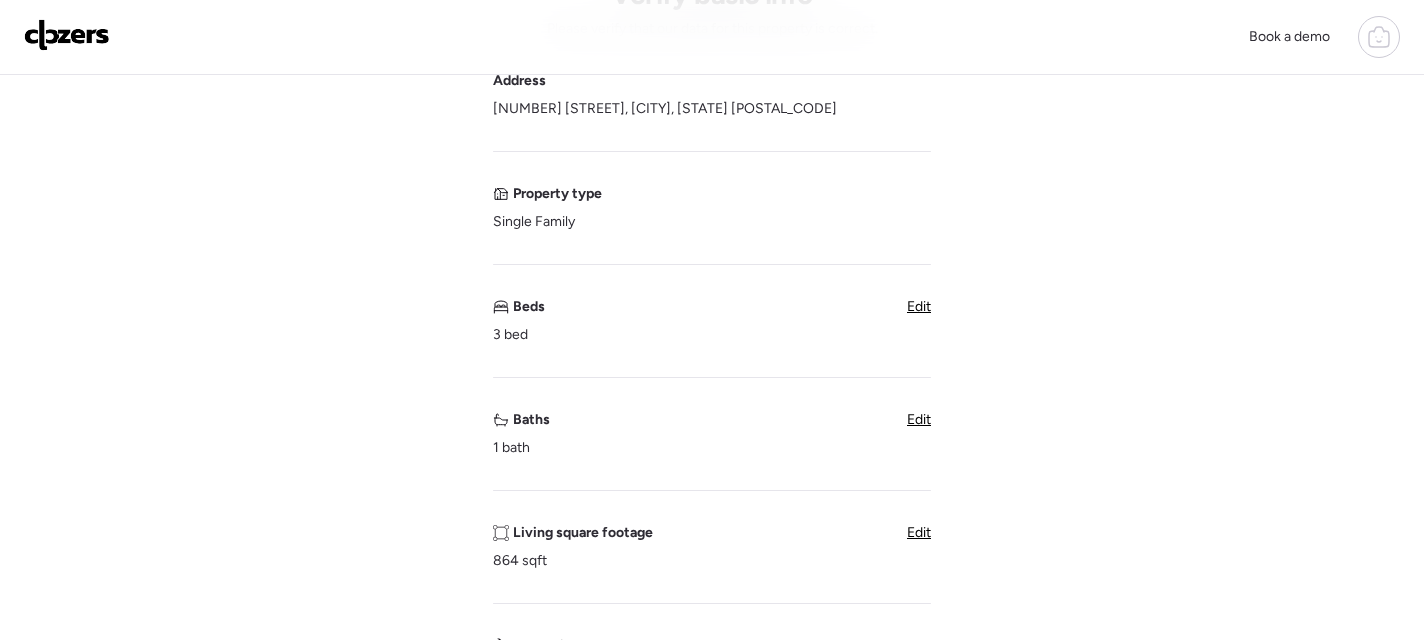 scroll, scrollTop: 160, scrollLeft: 0, axis: vertical 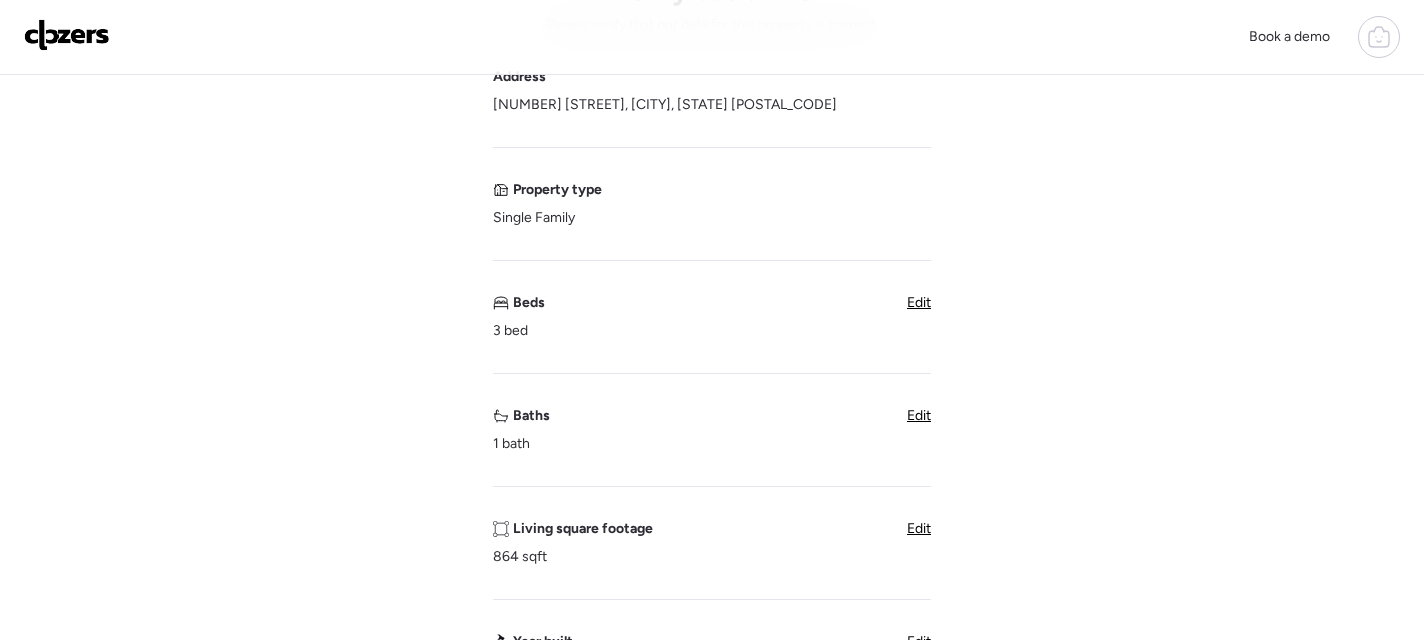 click on "Edit" at bounding box center [919, 302] 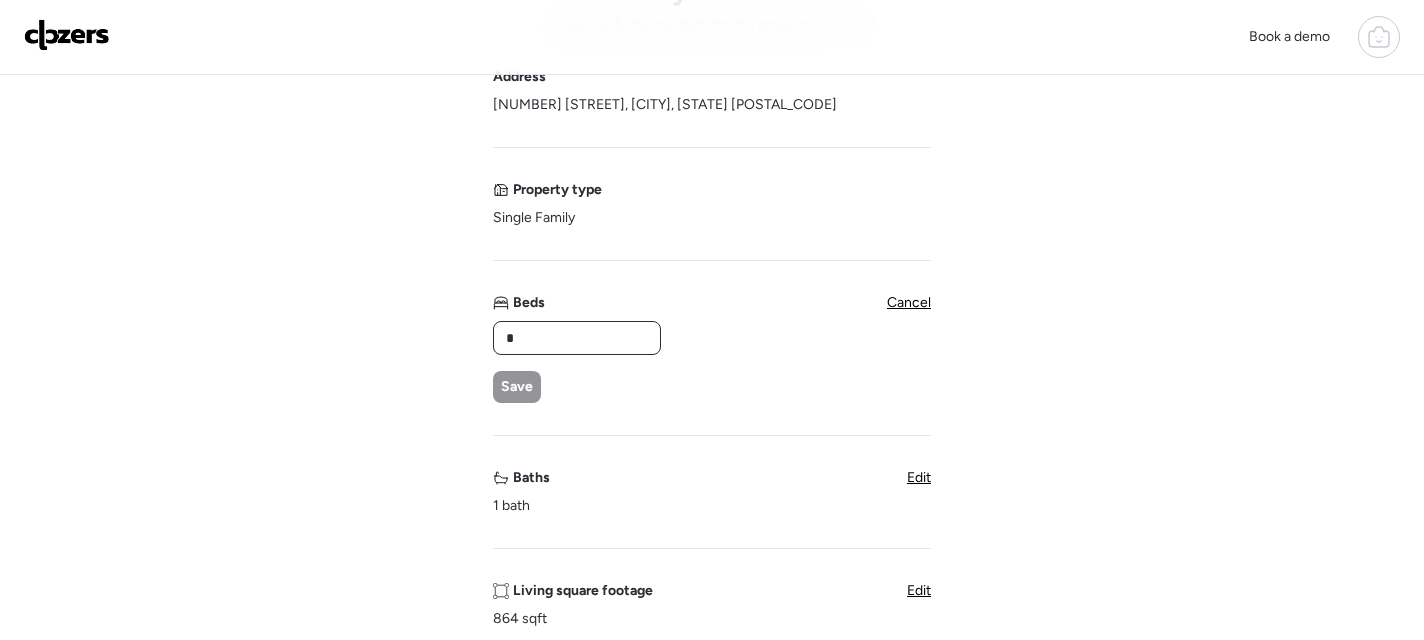 click on "*" at bounding box center (577, 338) 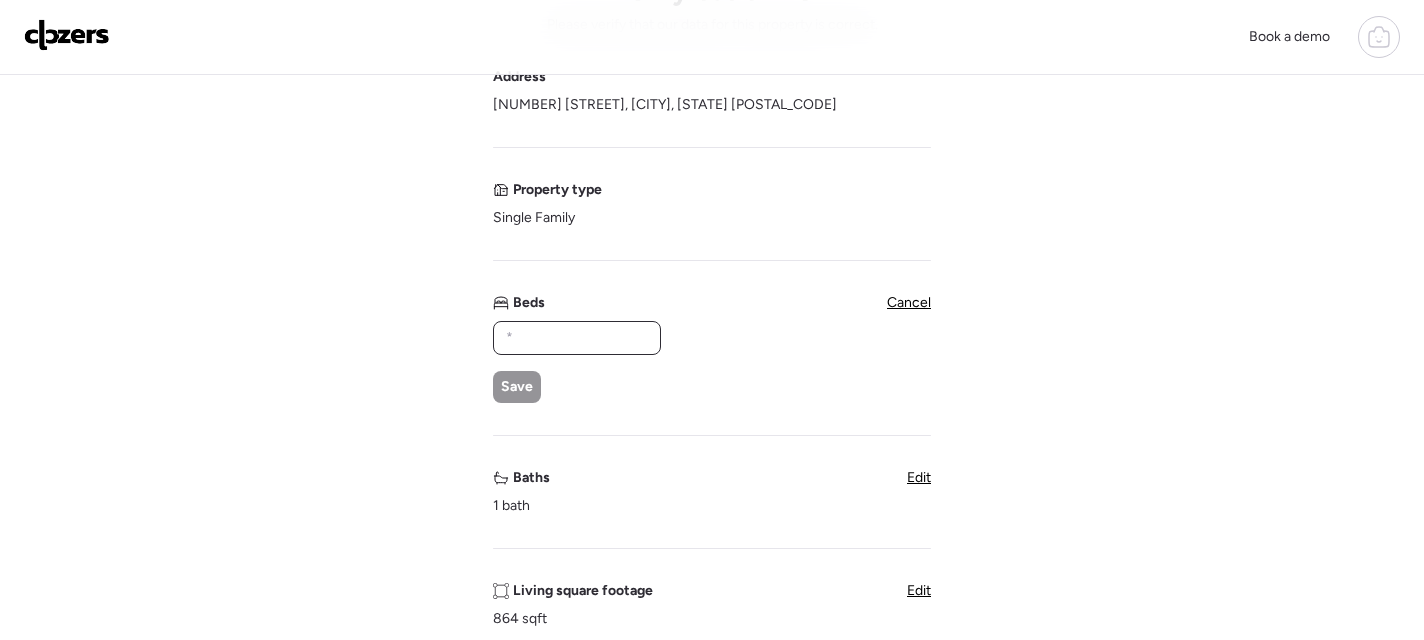 type on "*" 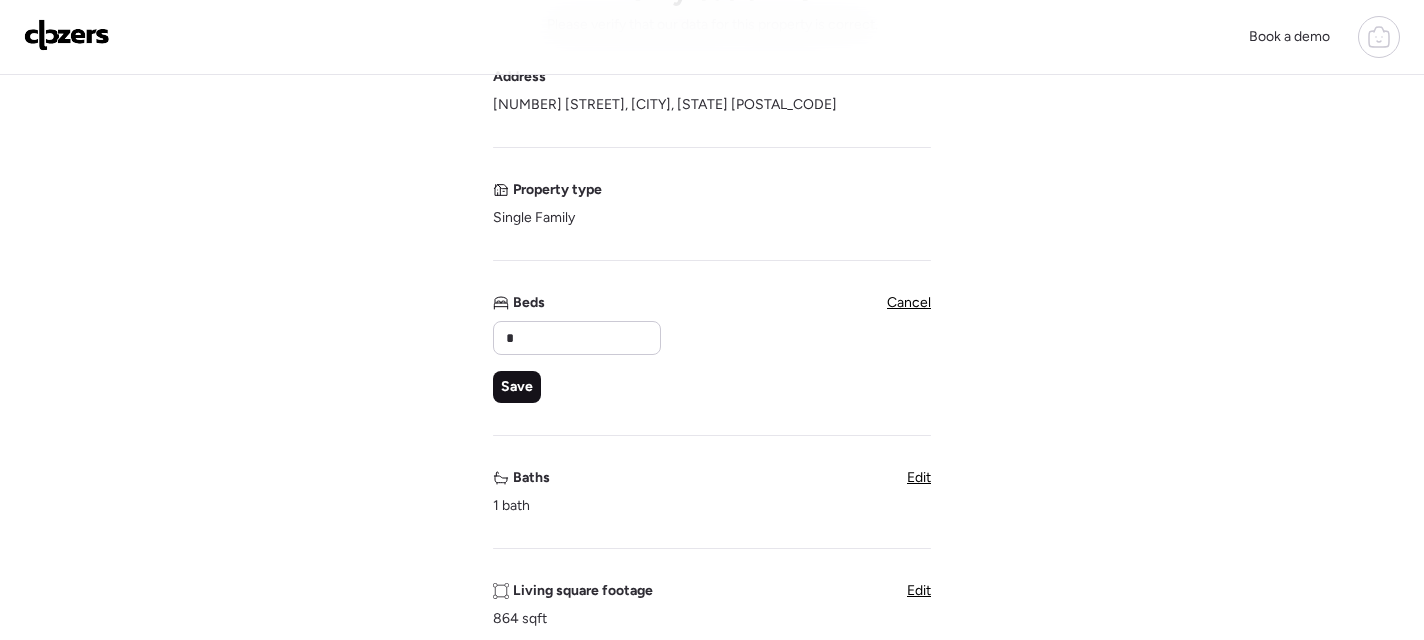 click on "Save" at bounding box center [517, 387] 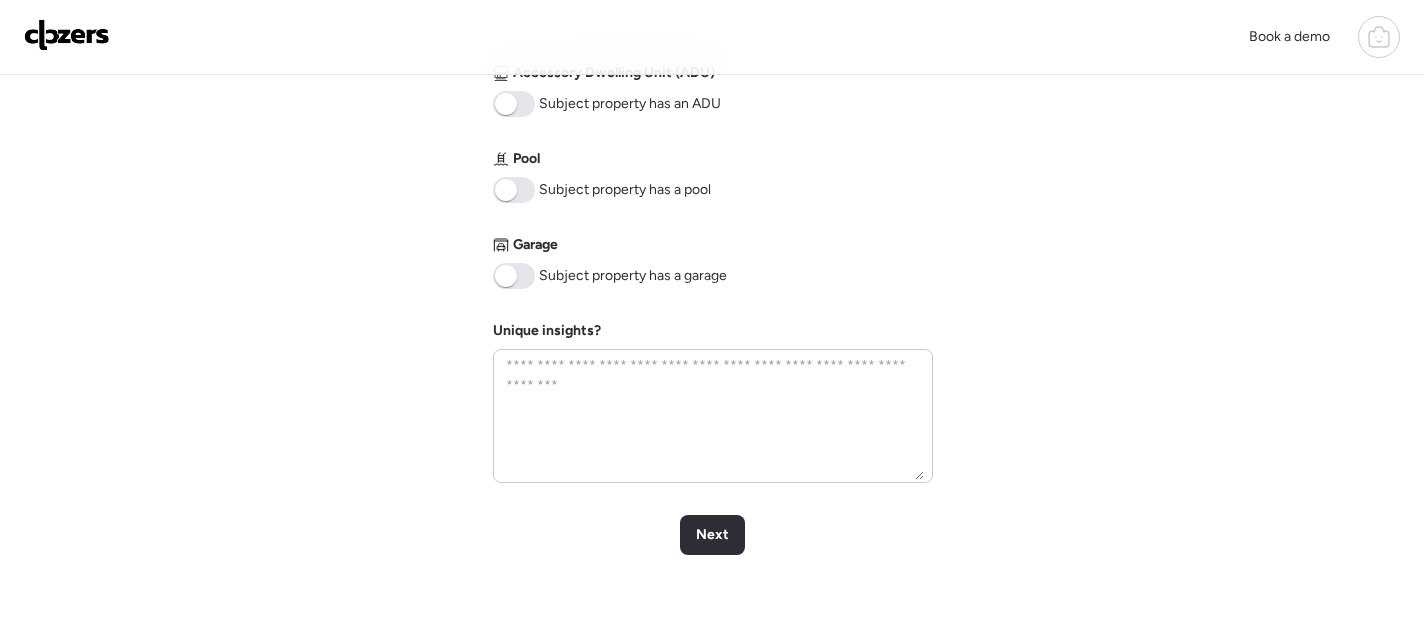 scroll, scrollTop: 963, scrollLeft: 0, axis: vertical 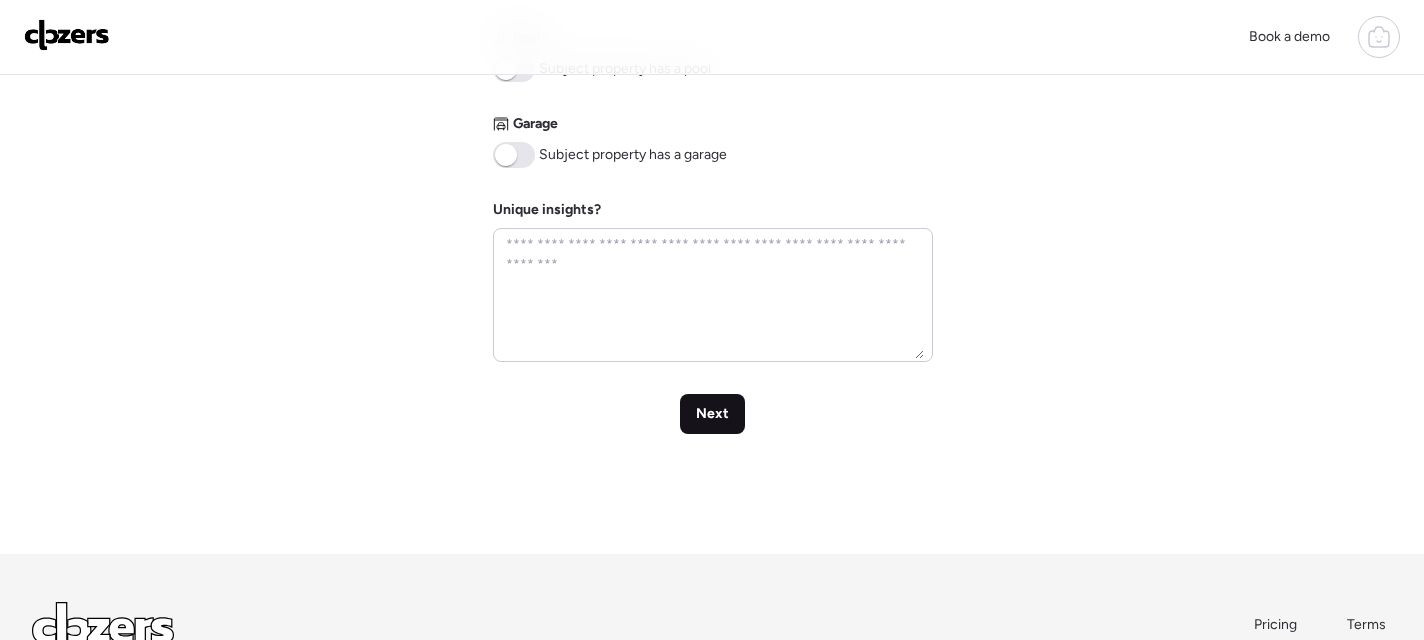 click on "Next" at bounding box center (712, 414) 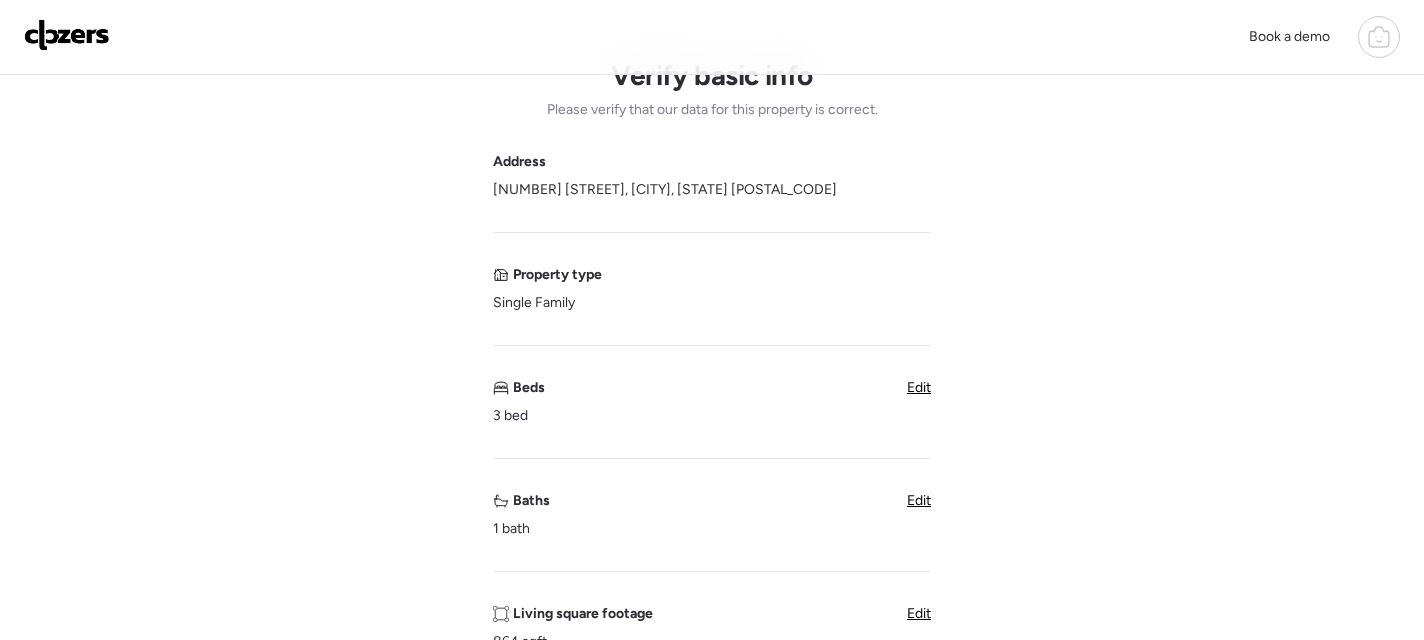 scroll, scrollTop: 0, scrollLeft: 0, axis: both 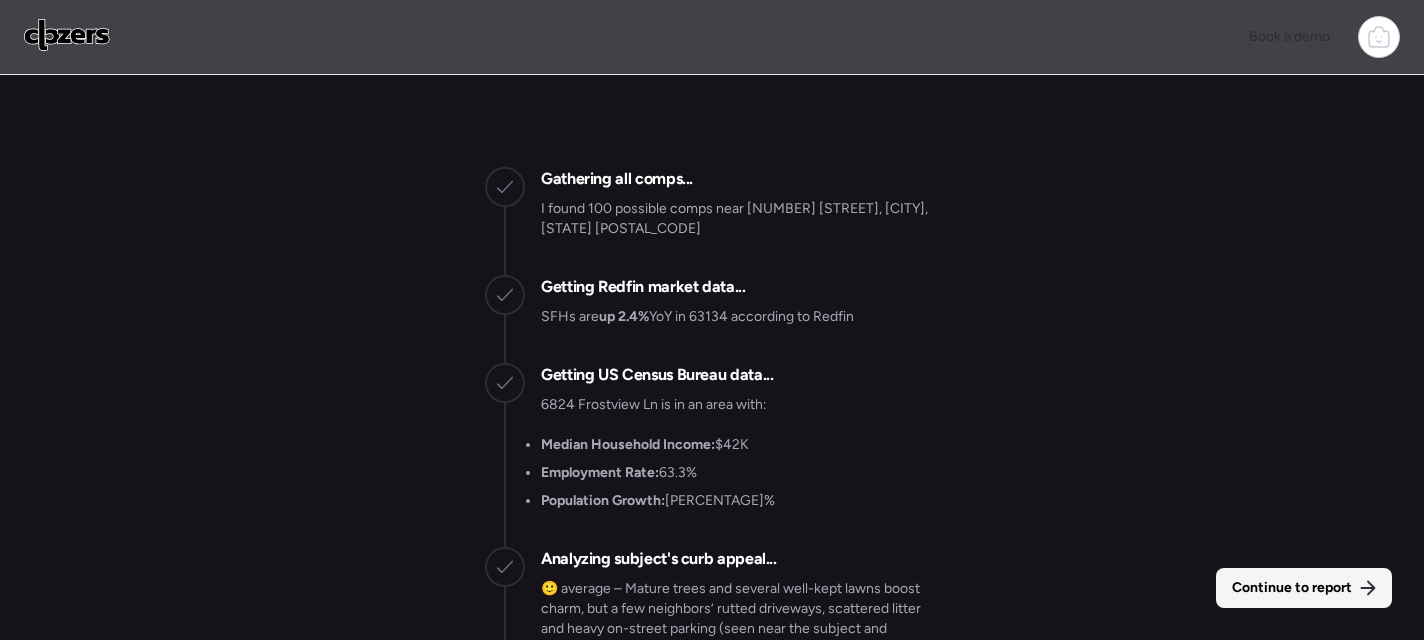 click on "Continue to report" at bounding box center [1292, 588] 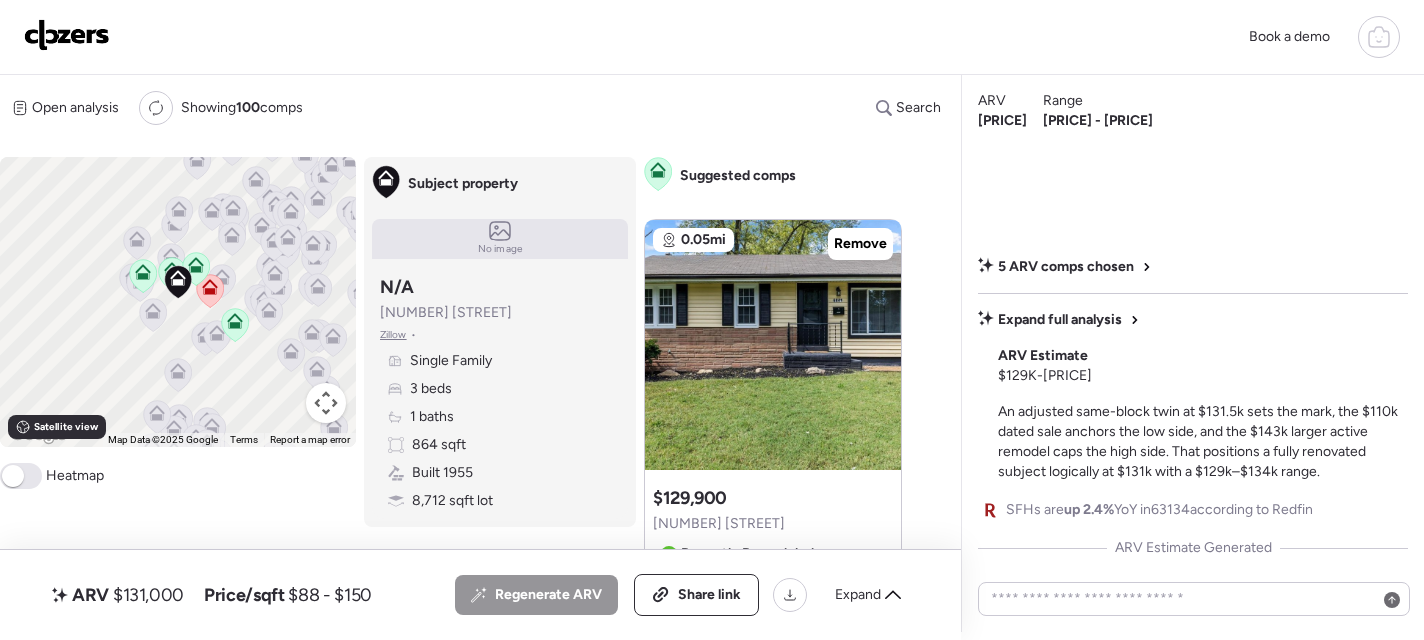 click at bounding box center [67, 35] 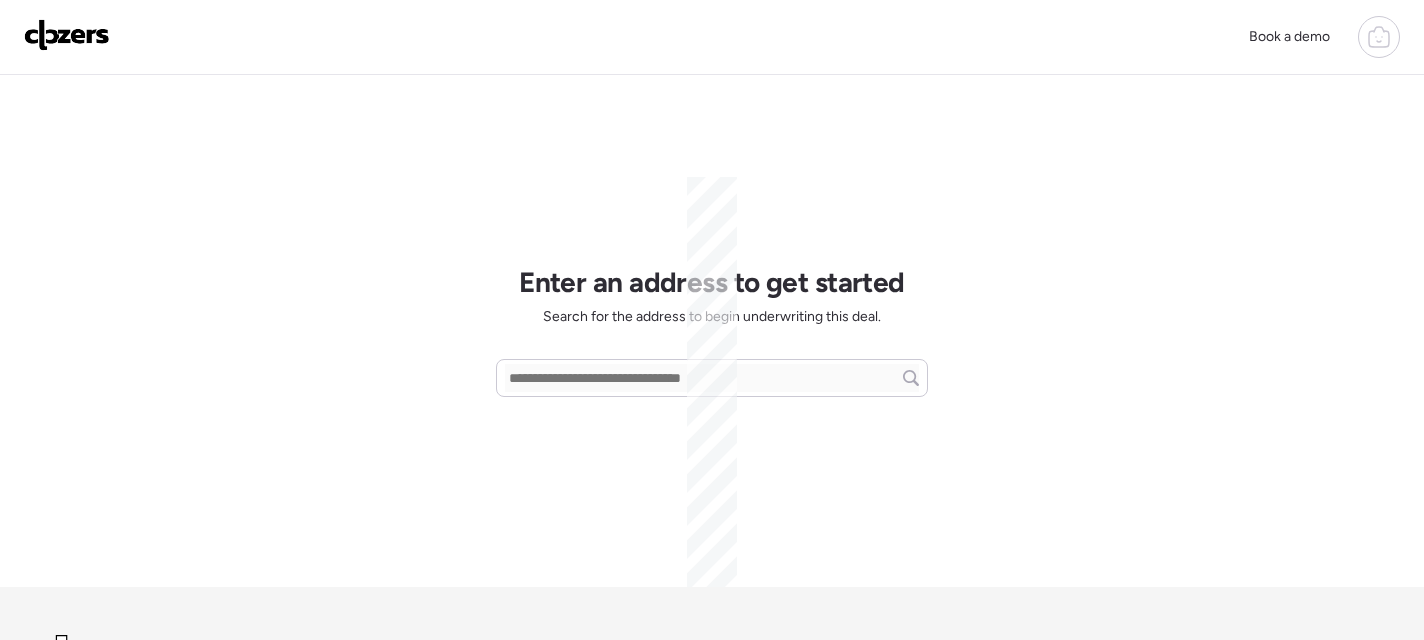 scroll, scrollTop: 0, scrollLeft: 0, axis: both 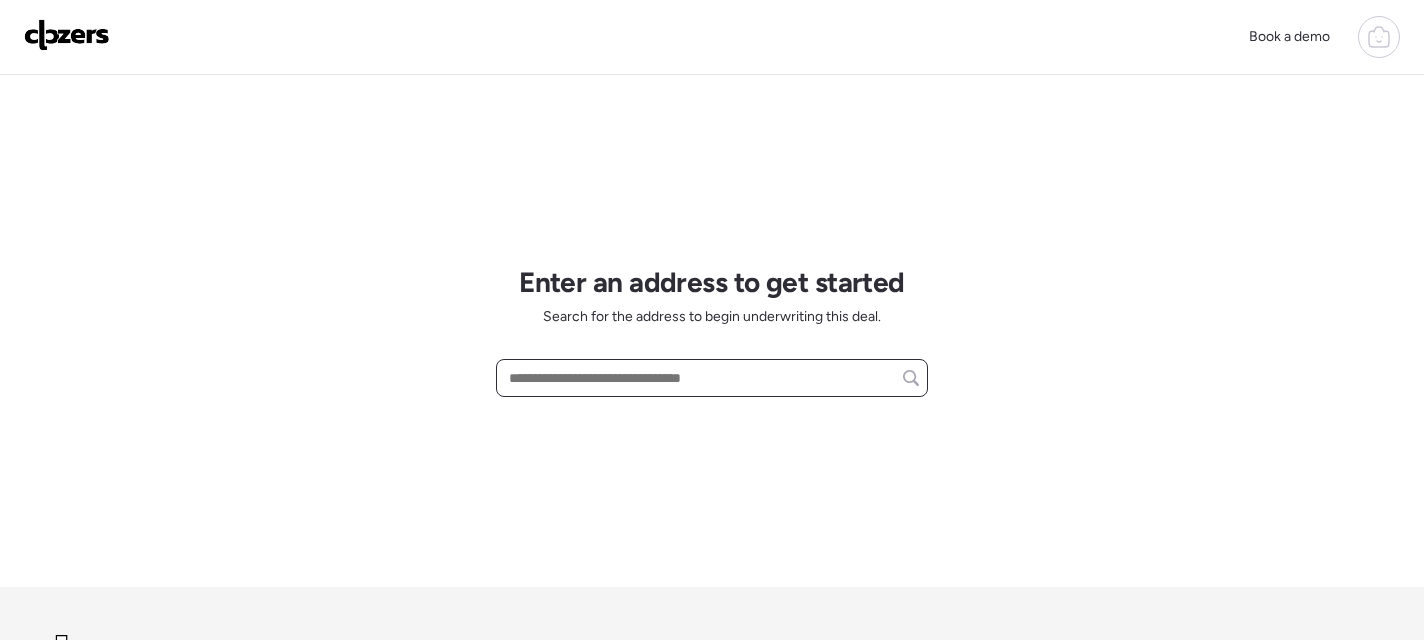 click at bounding box center (712, 378) 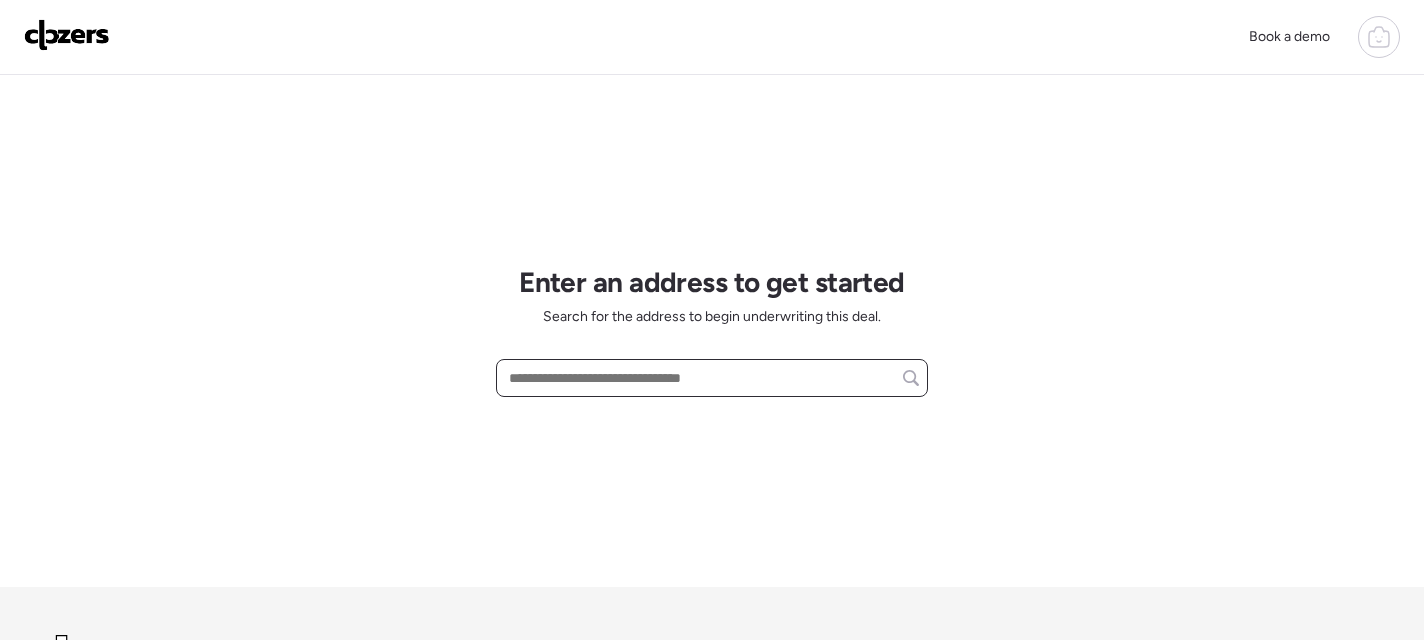 paste on "**********" 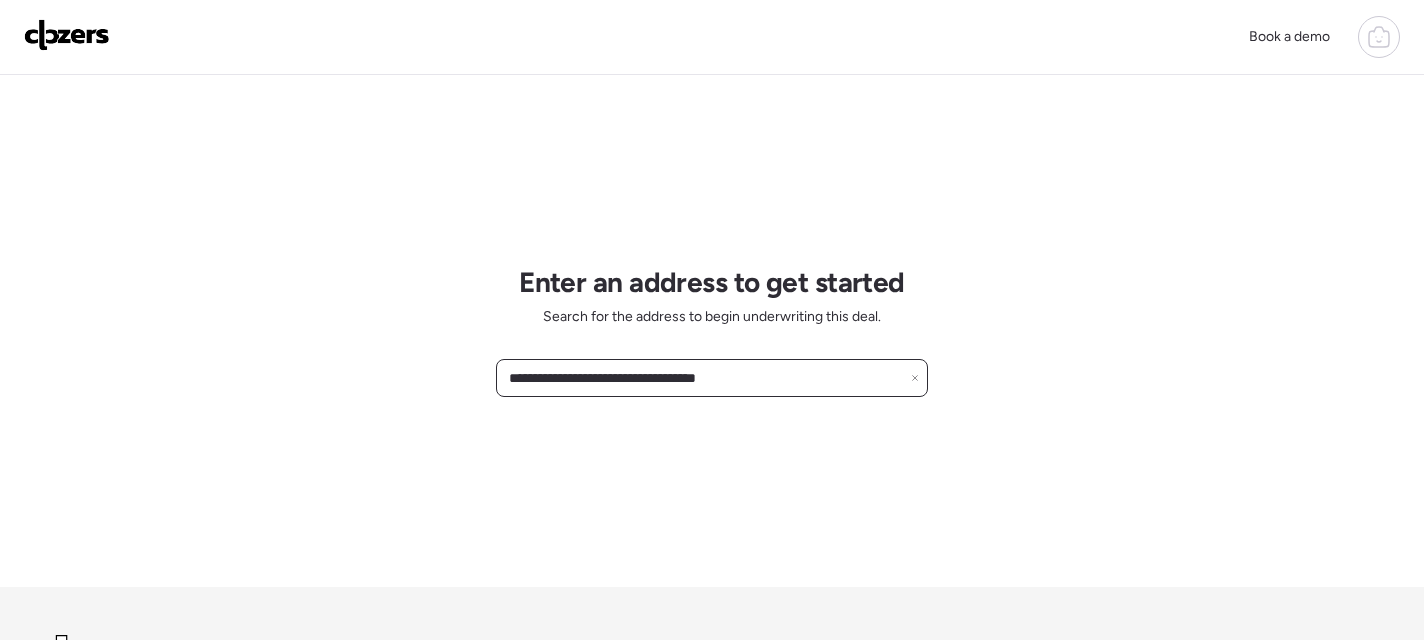 click on "**********" at bounding box center [712, 378] 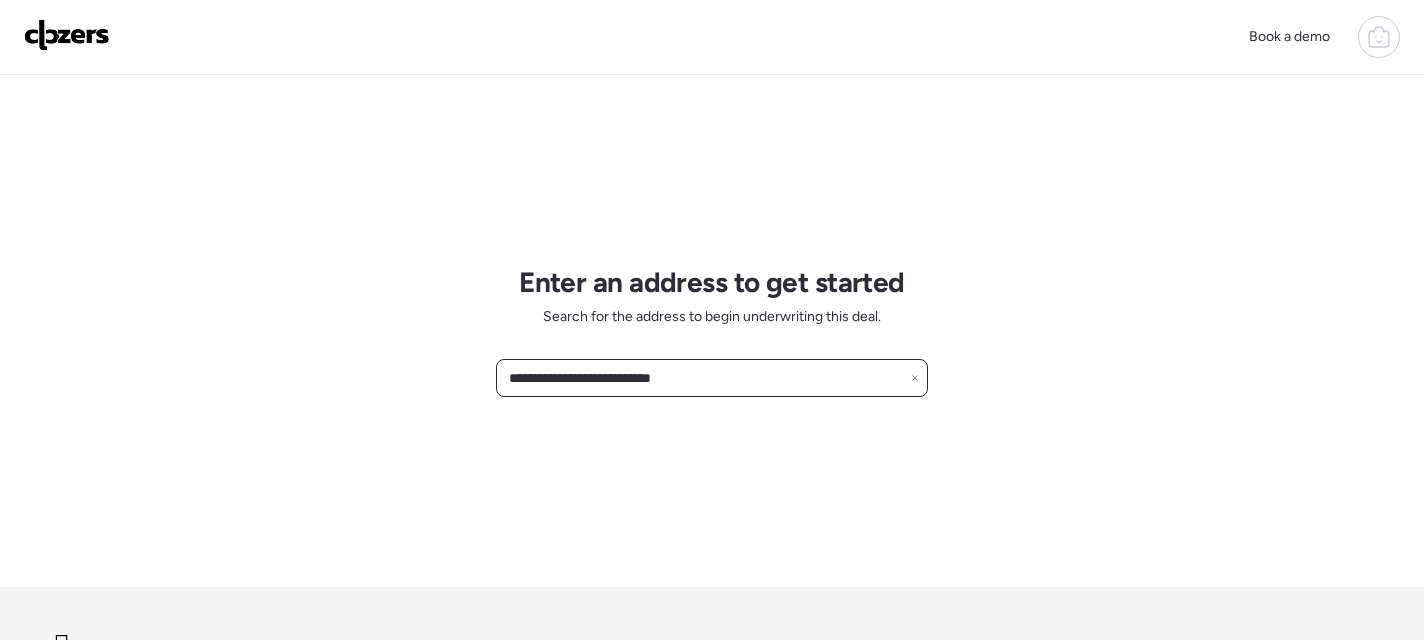 drag, startPoint x: 629, startPoint y: 375, endPoint x: 740, endPoint y: 359, distance: 112.147224 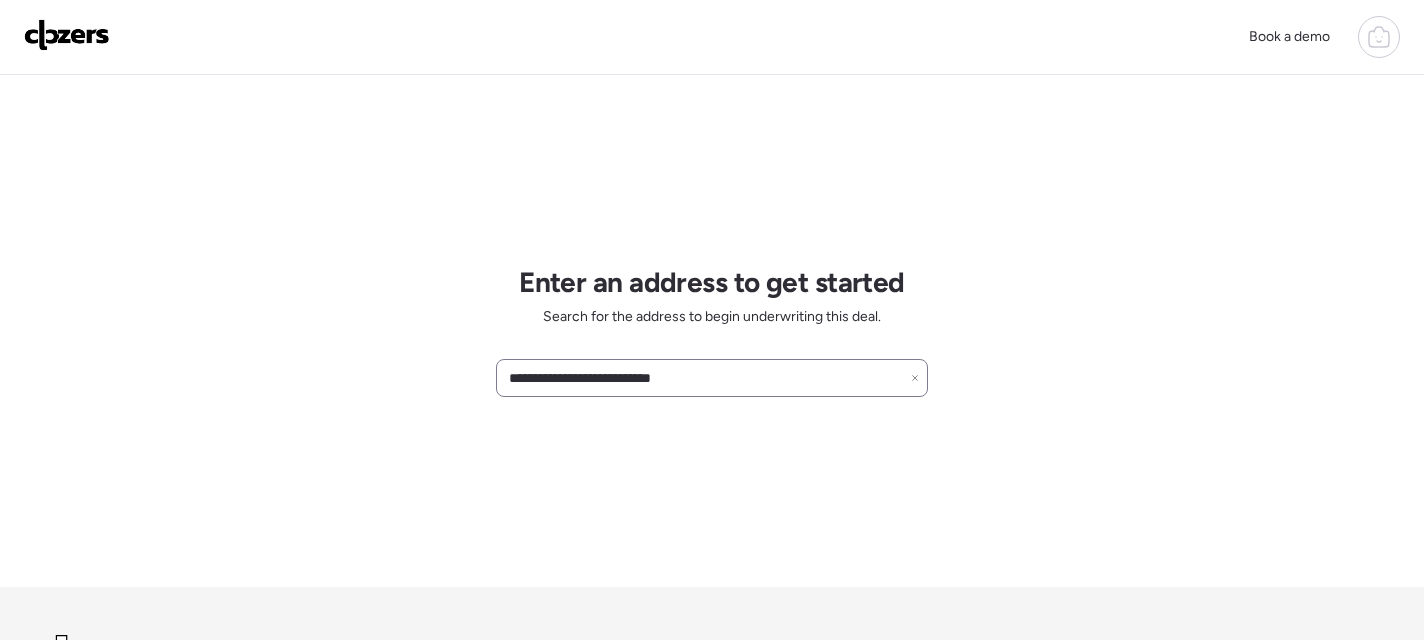 click on "**********" at bounding box center (712, 378) 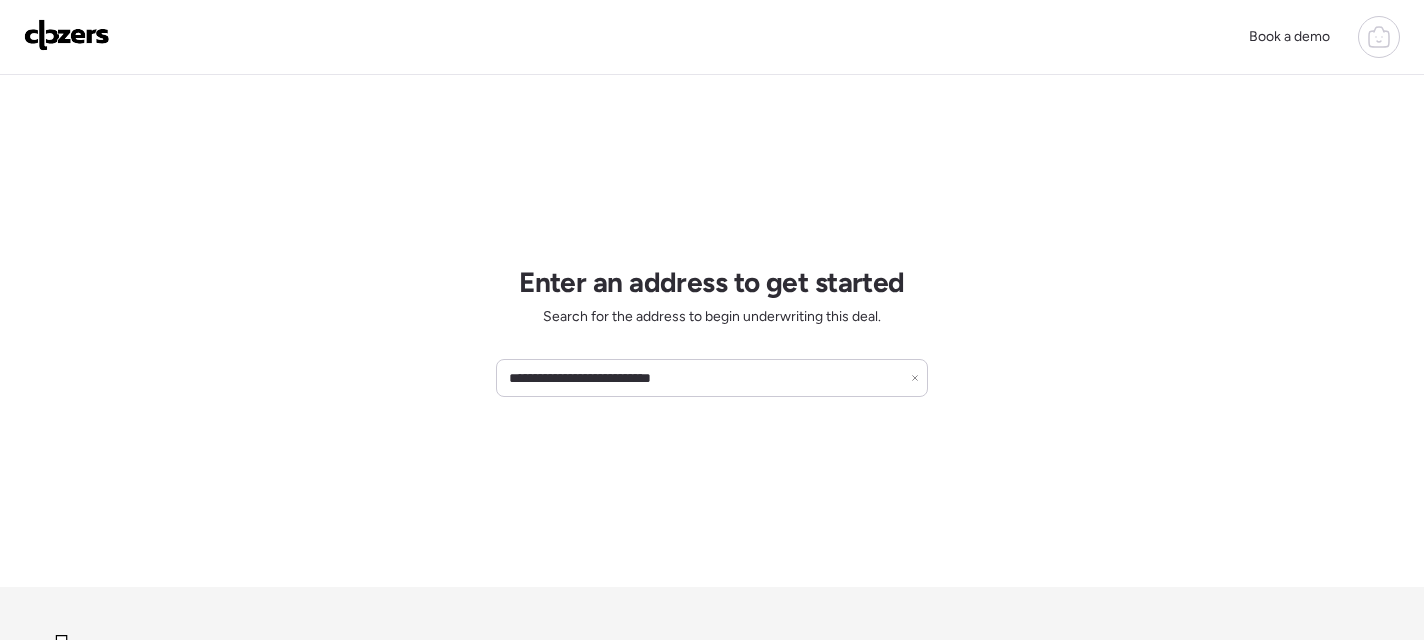 click on "**********" at bounding box center (712, 331) 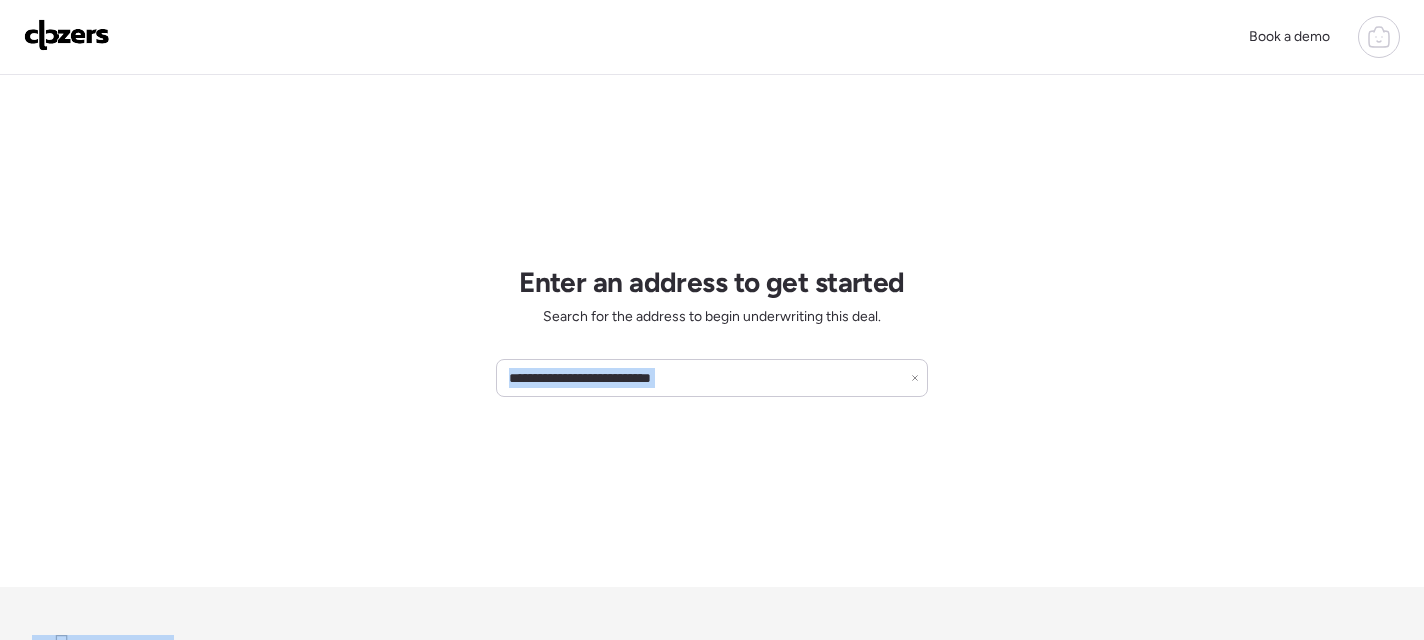click on "**********" at bounding box center (712, 331) 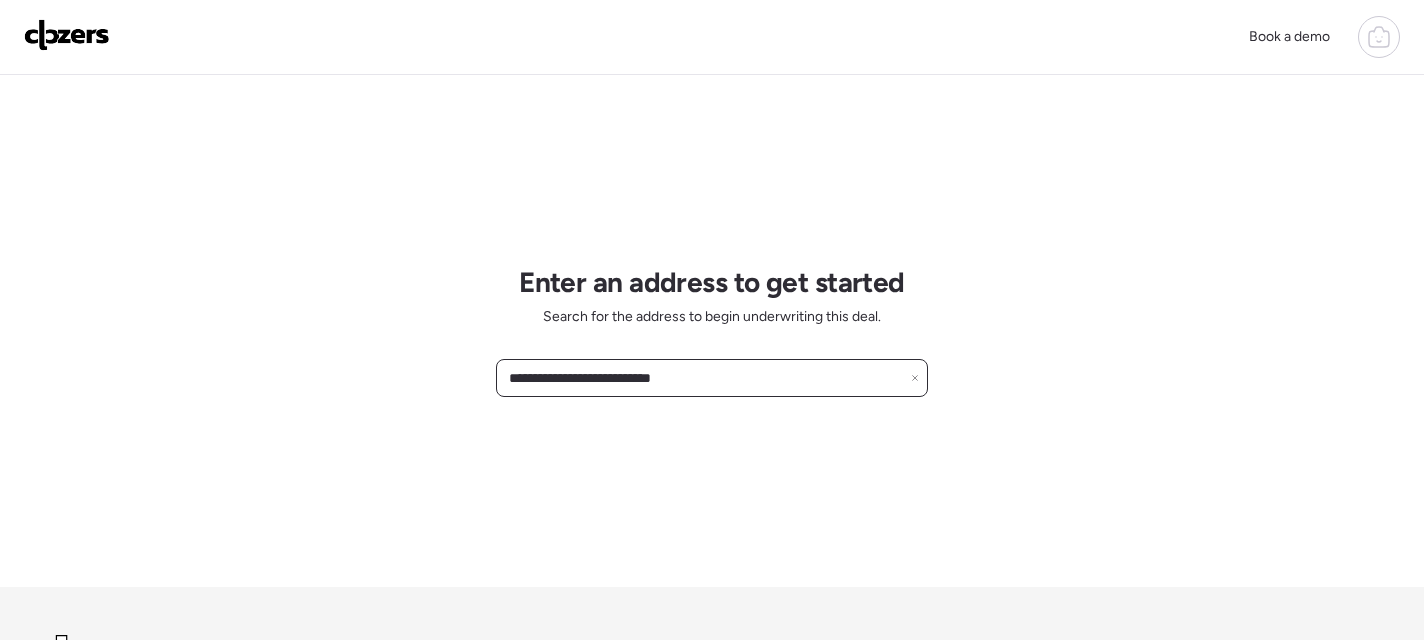 click on "**********" at bounding box center (712, 378) 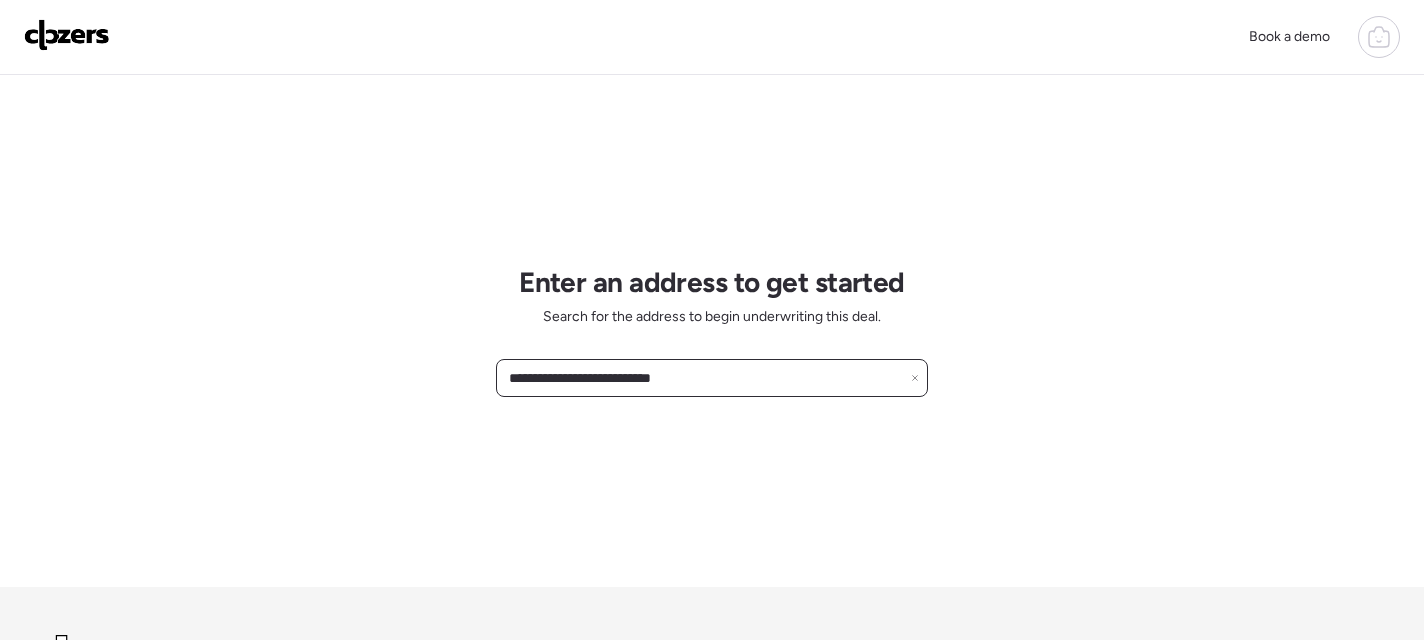 drag, startPoint x: 721, startPoint y: 378, endPoint x: 630, endPoint y: 384, distance: 91.197586 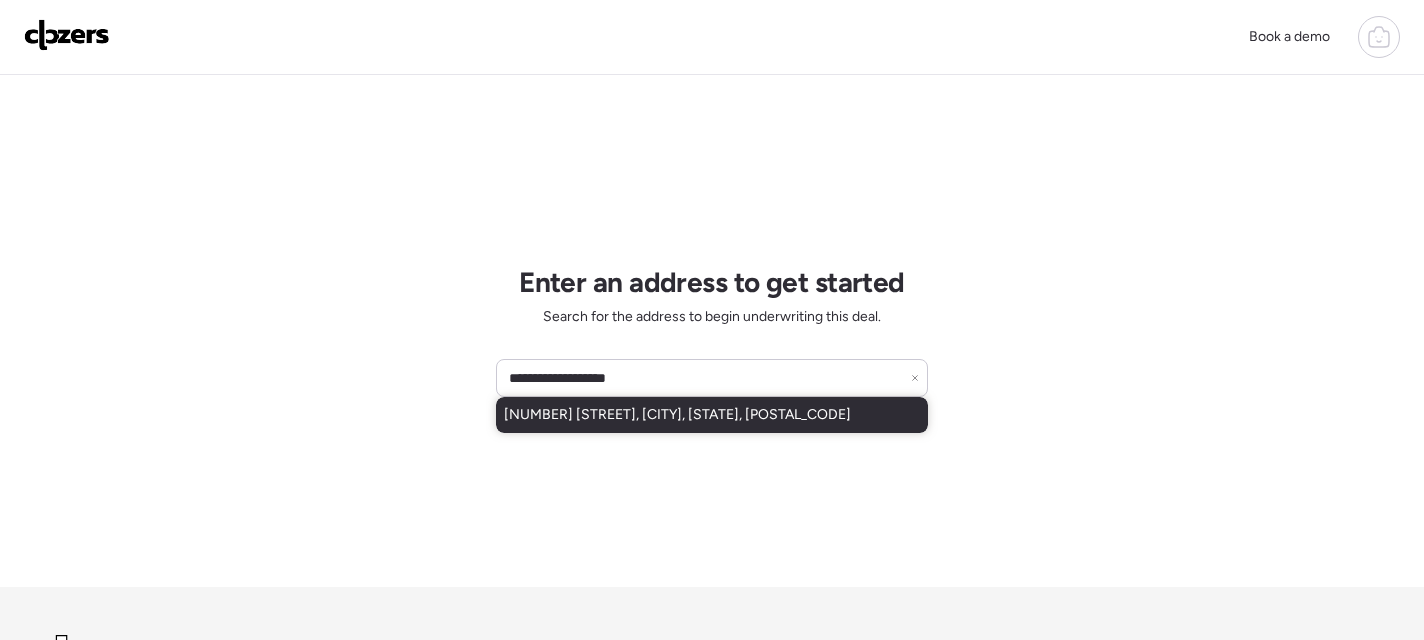 click on "[NUMBER] [STREET], [CITY], [STATE], [POSTAL_CODE]" at bounding box center (712, 415) 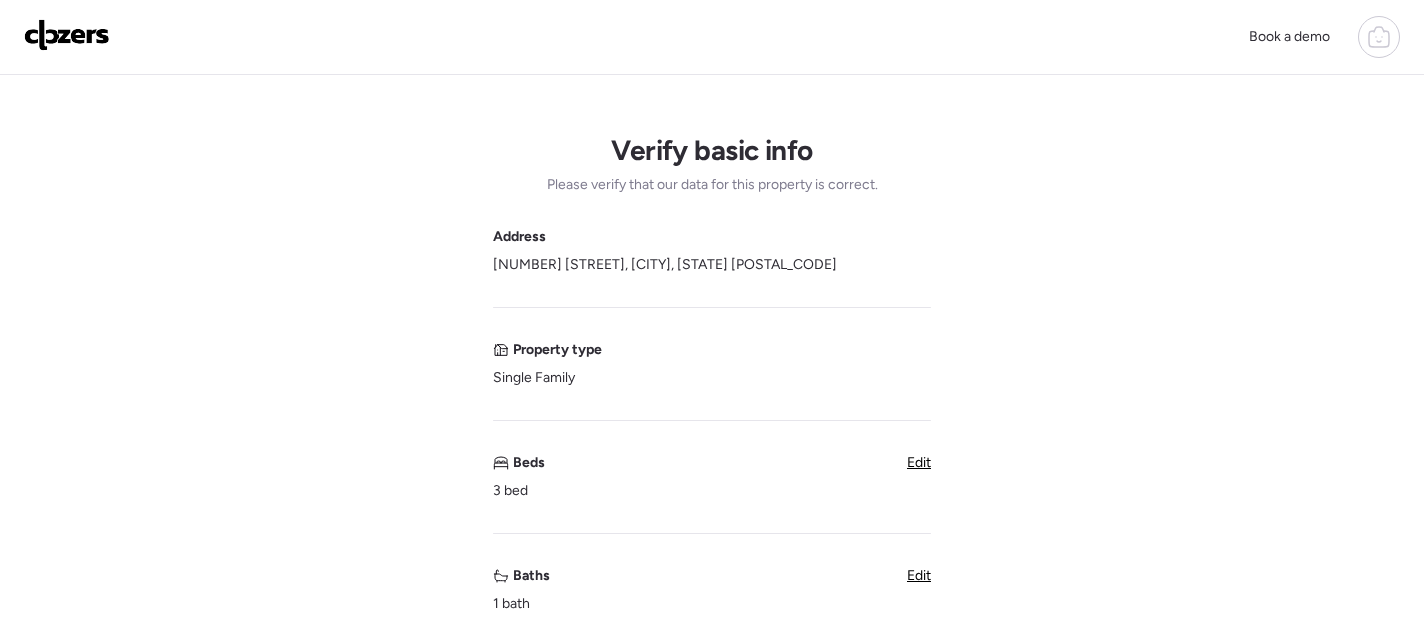 click on "Edit" at bounding box center [919, 462] 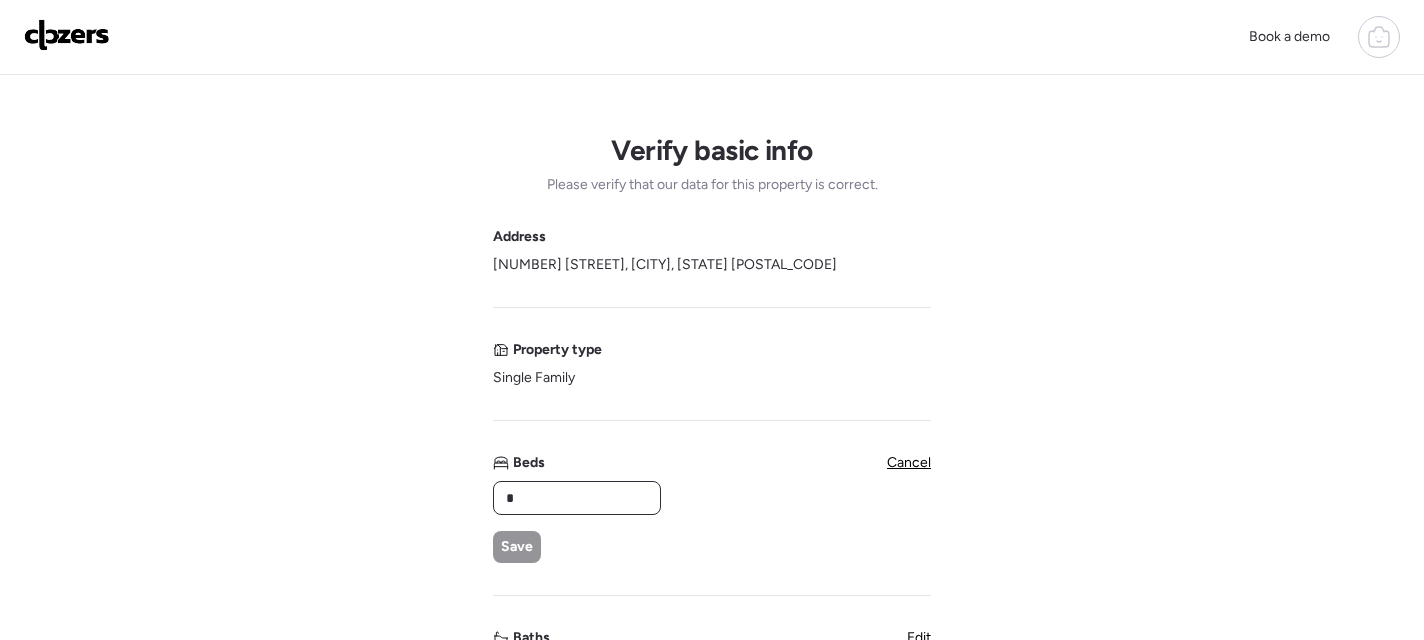 click on "*" at bounding box center (577, 498) 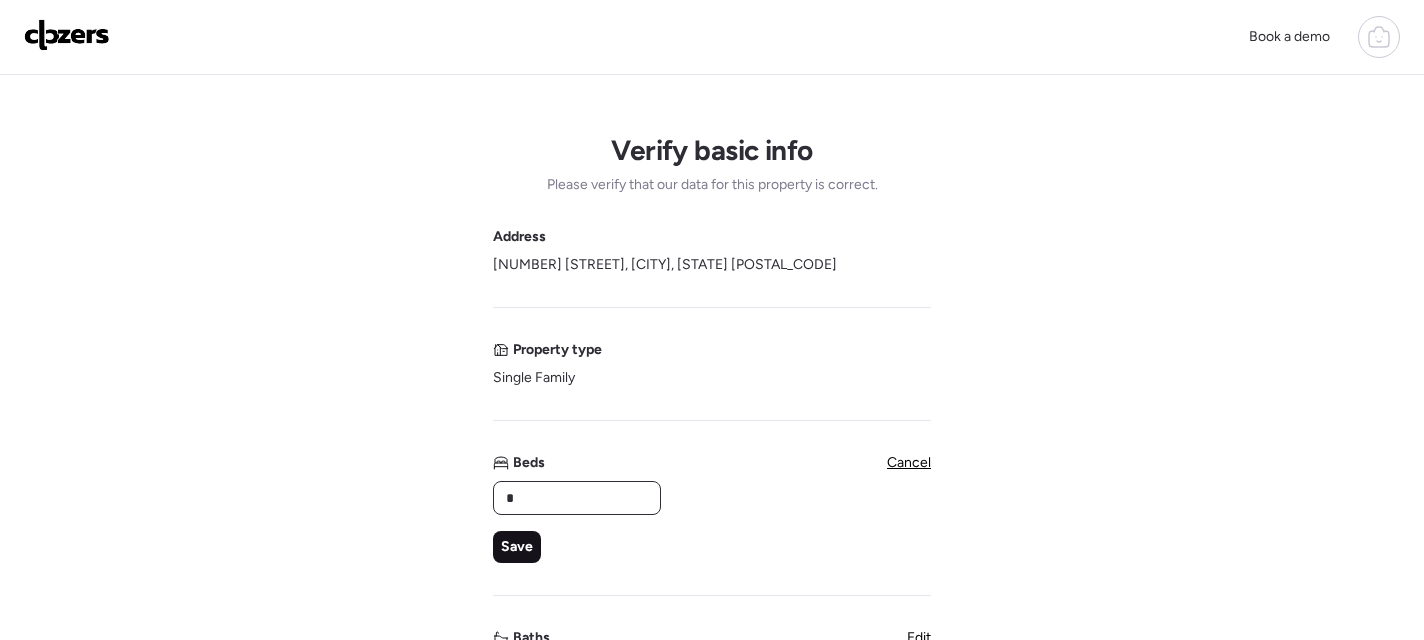 type on "*" 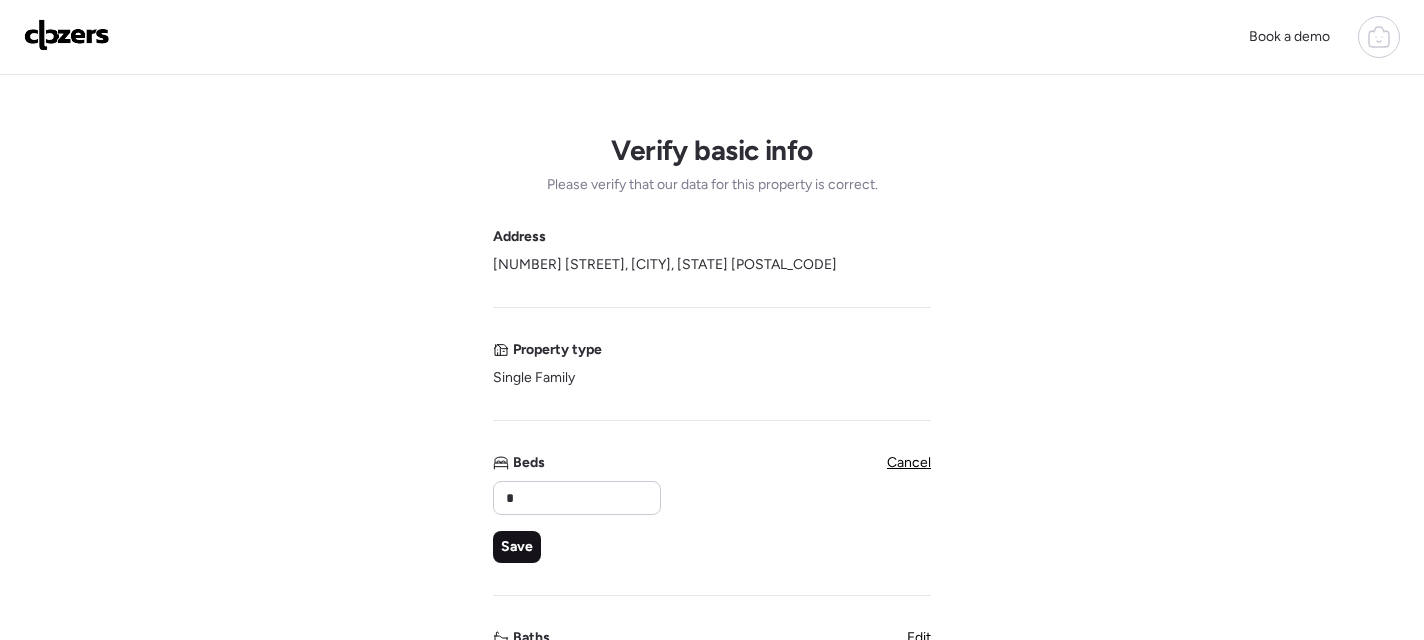 click on "Save" at bounding box center (517, 547) 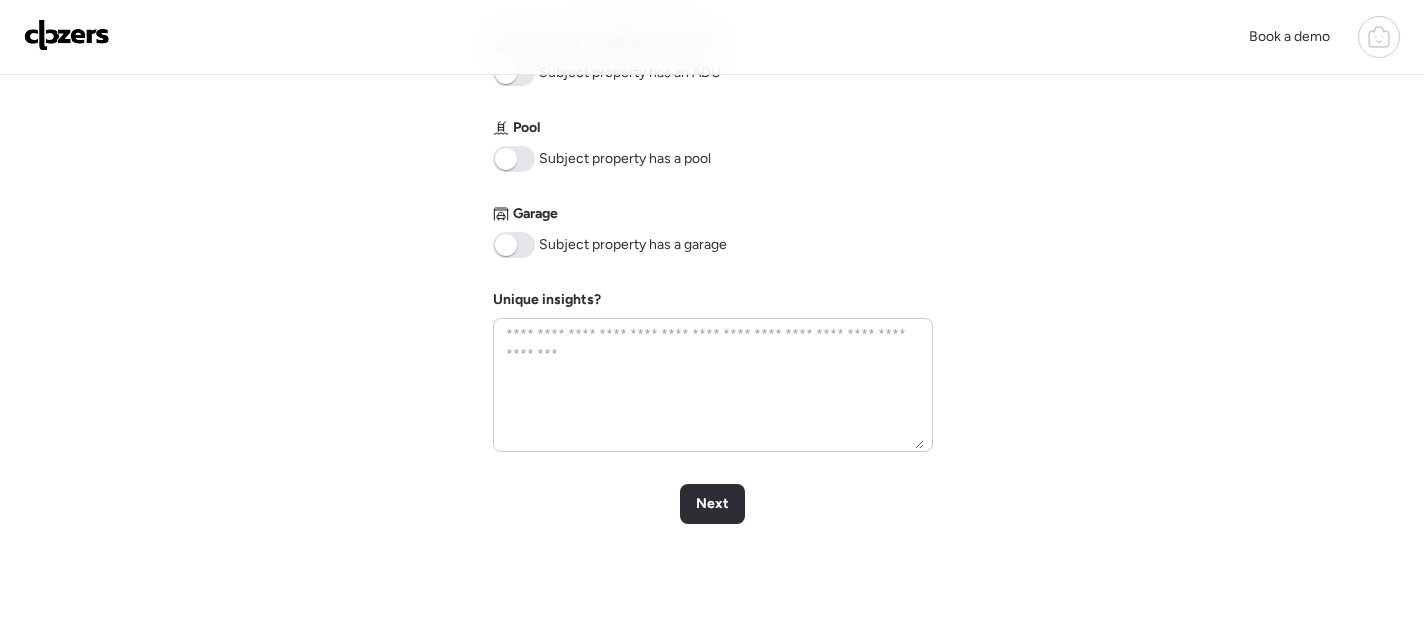 scroll, scrollTop: 909, scrollLeft: 0, axis: vertical 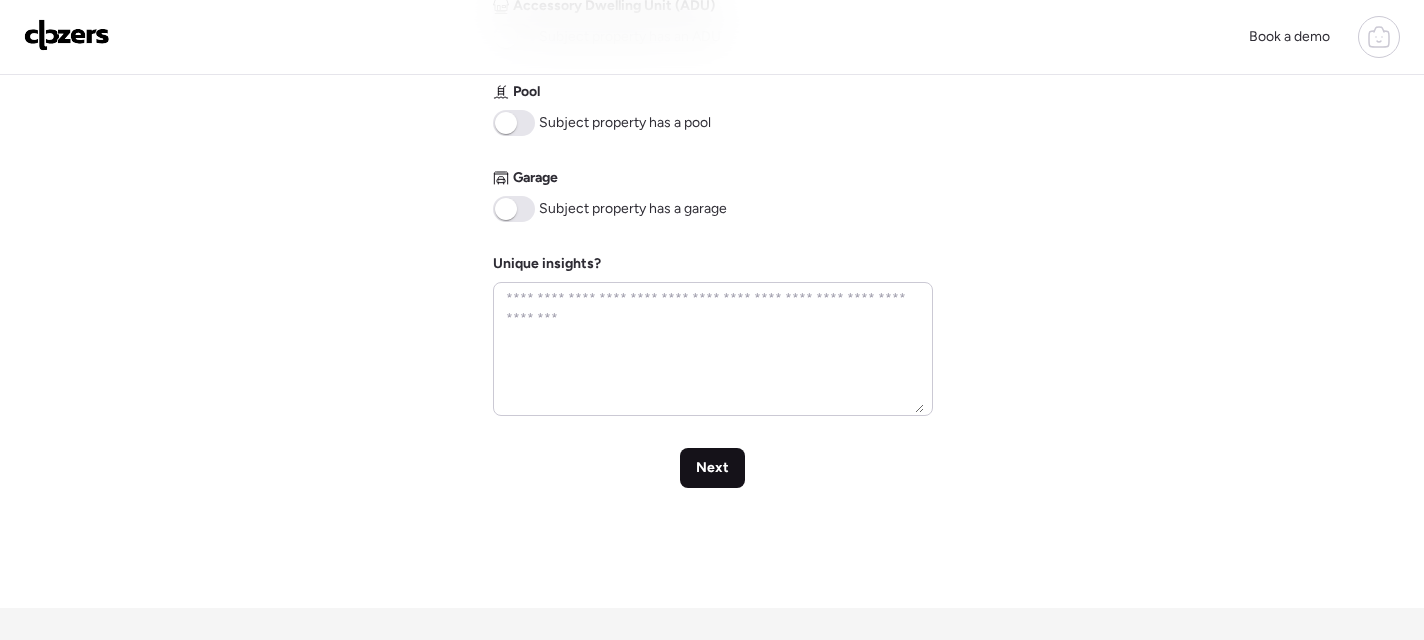 click on "Next" at bounding box center (712, 468) 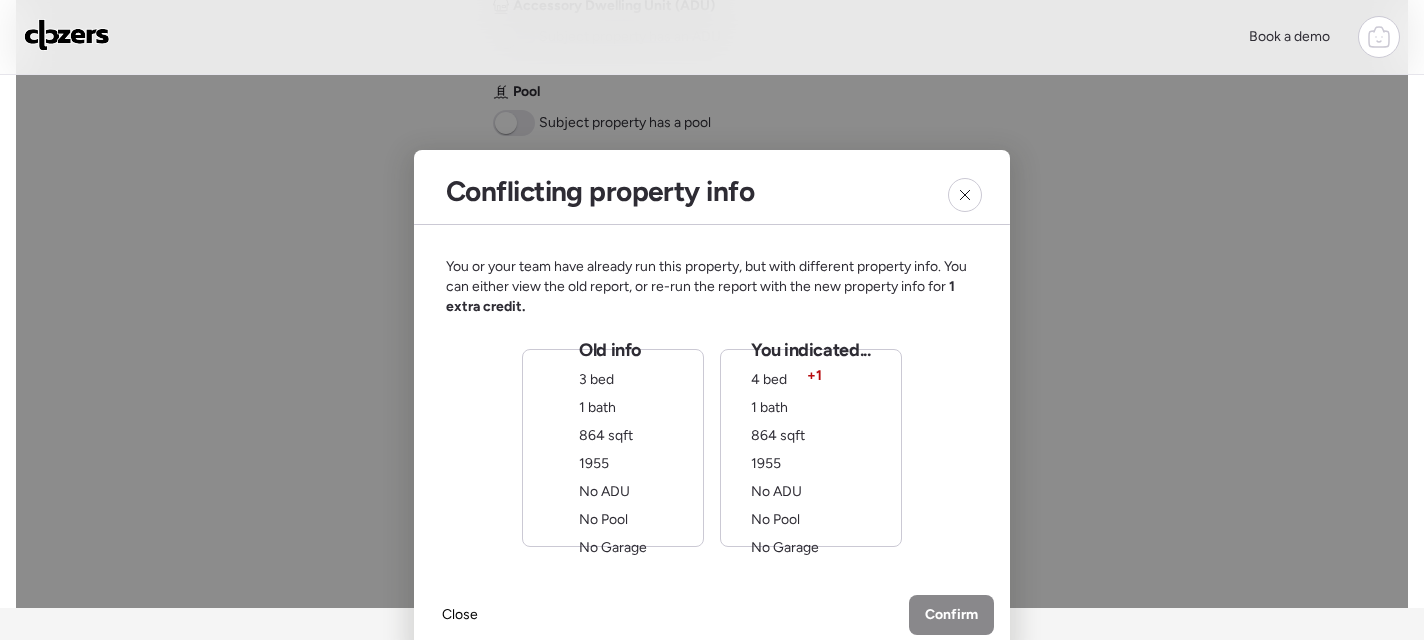 click on "Confirm" at bounding box center (951, 615) 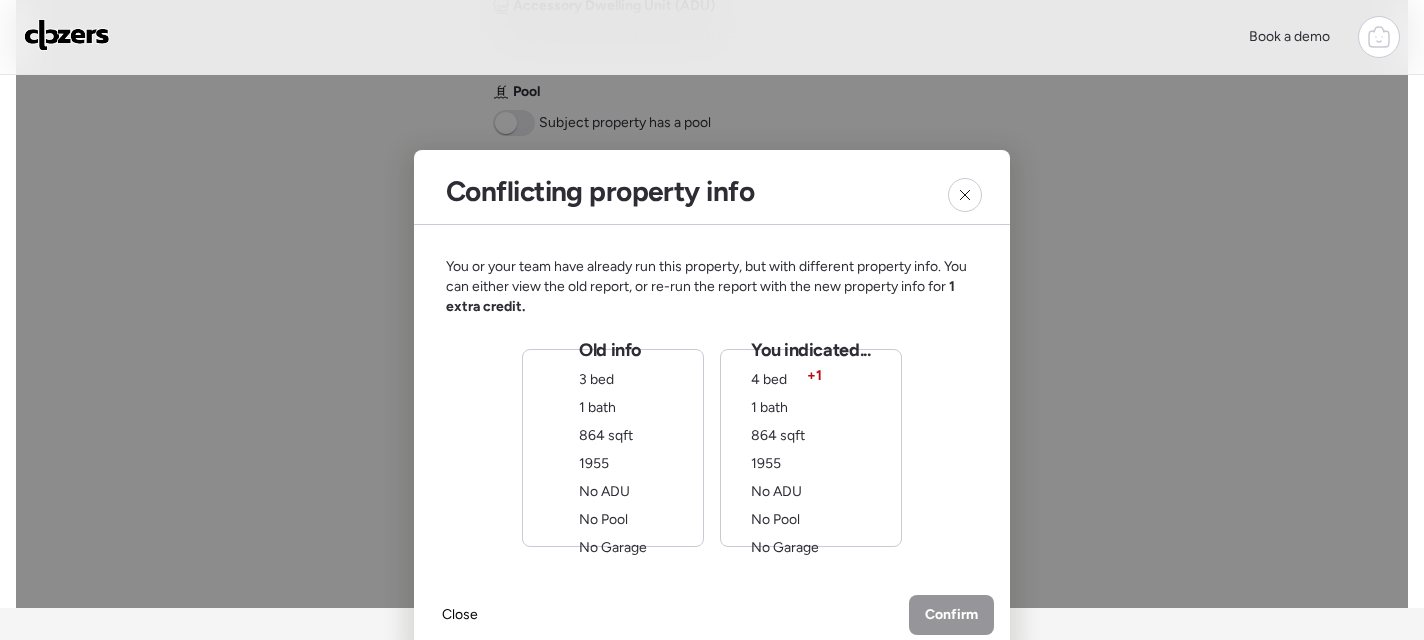 click on "864 sqft" at bounding box center [778, 435] 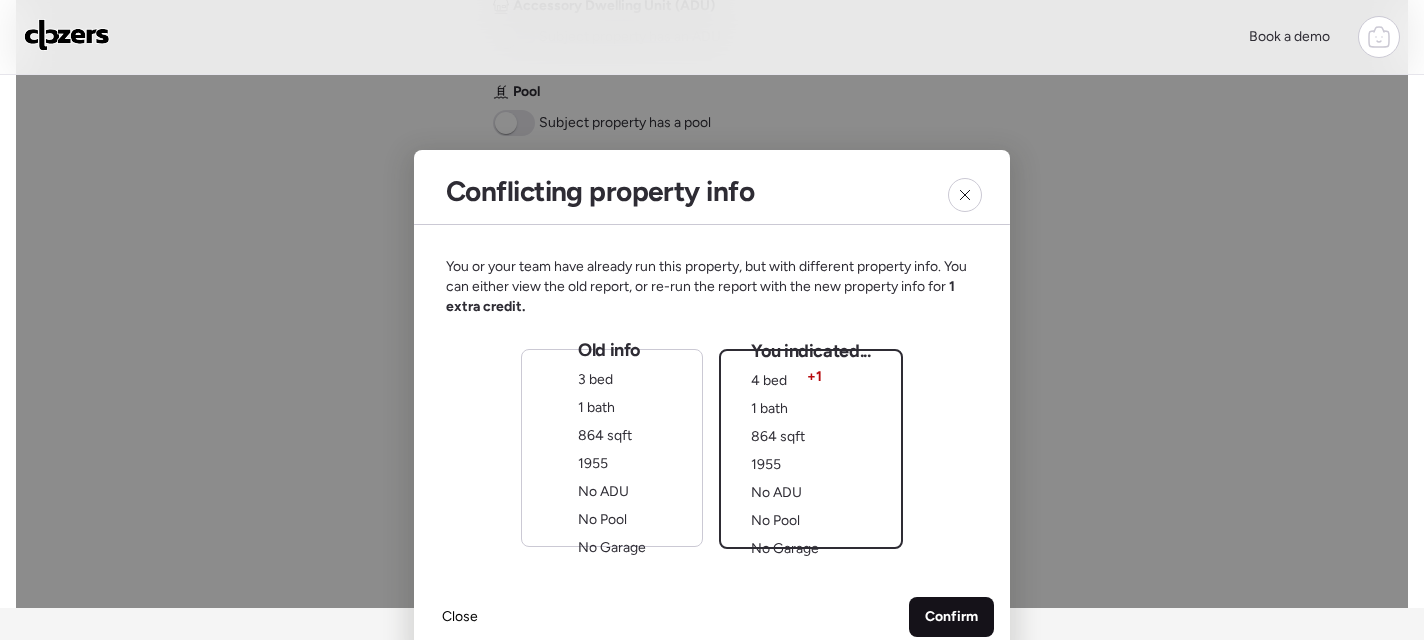 click on "Confirm" at bounding box center [951, 617] 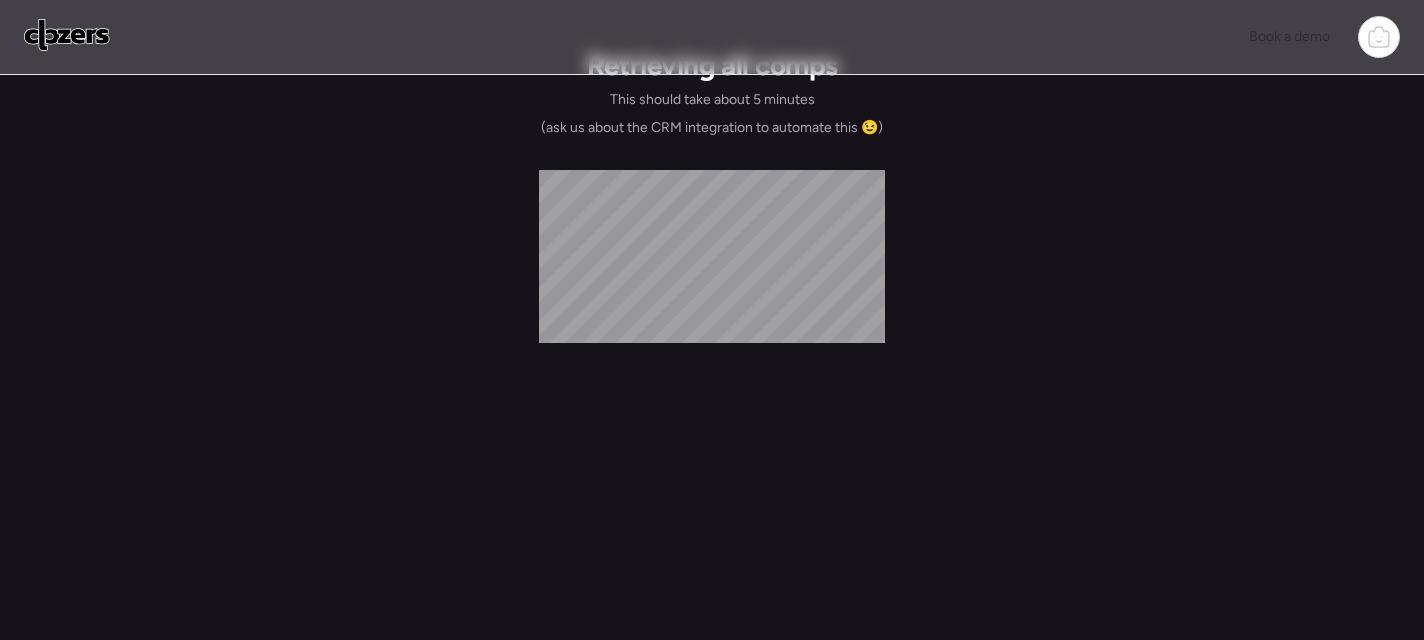 scroll, scrollTop: 0, scrollLeft: 0, axis: both 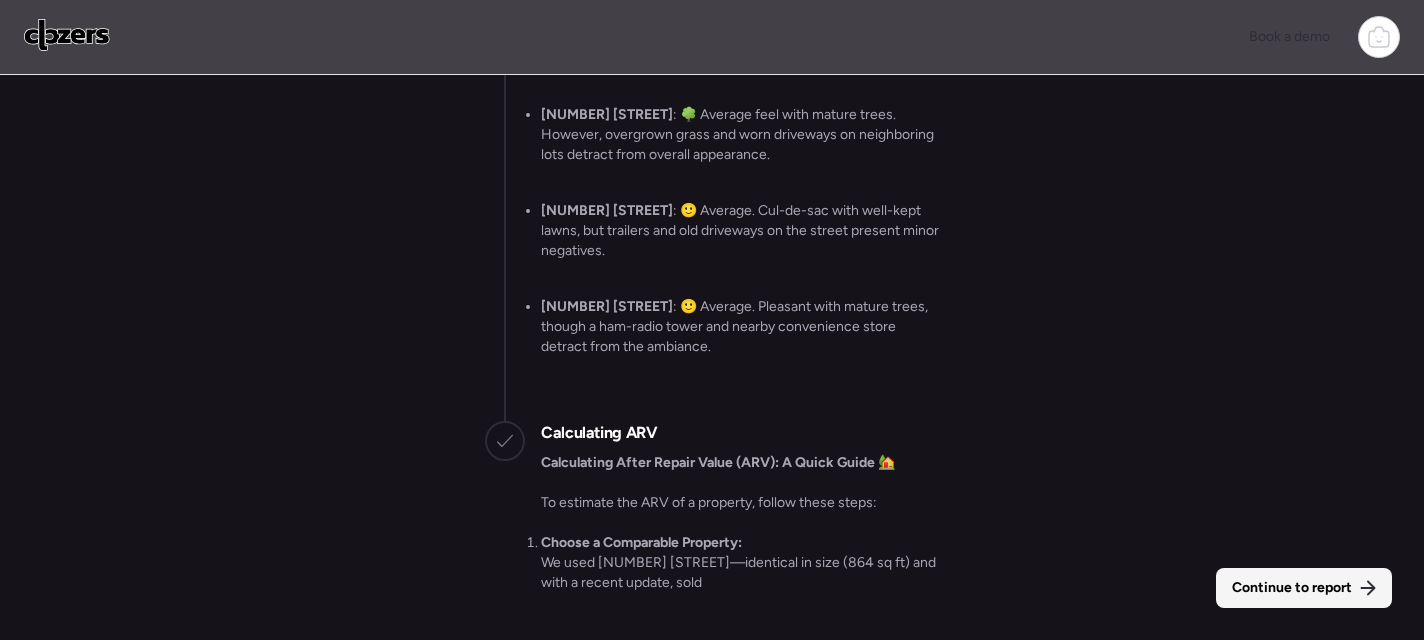 click on "Continue to report" at bounding box center [1292, 588] 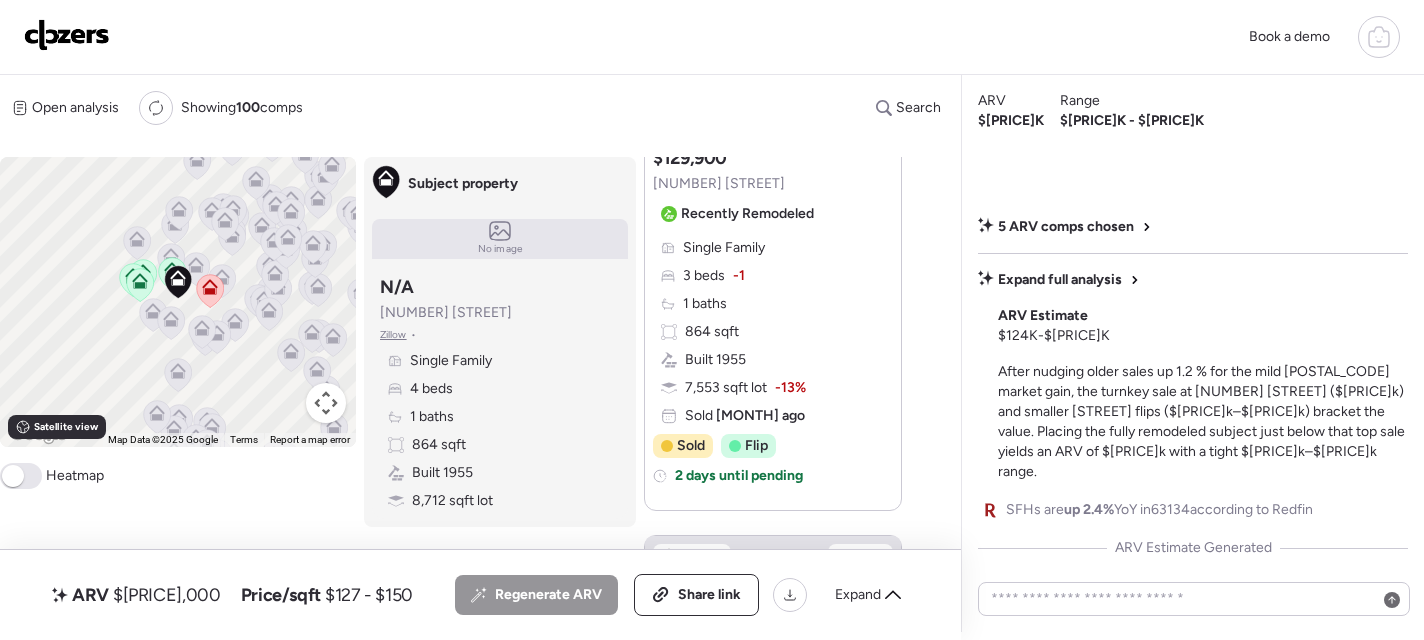 scroll, scrollTop: 340, scrollLeft: 0, axis: vertical 